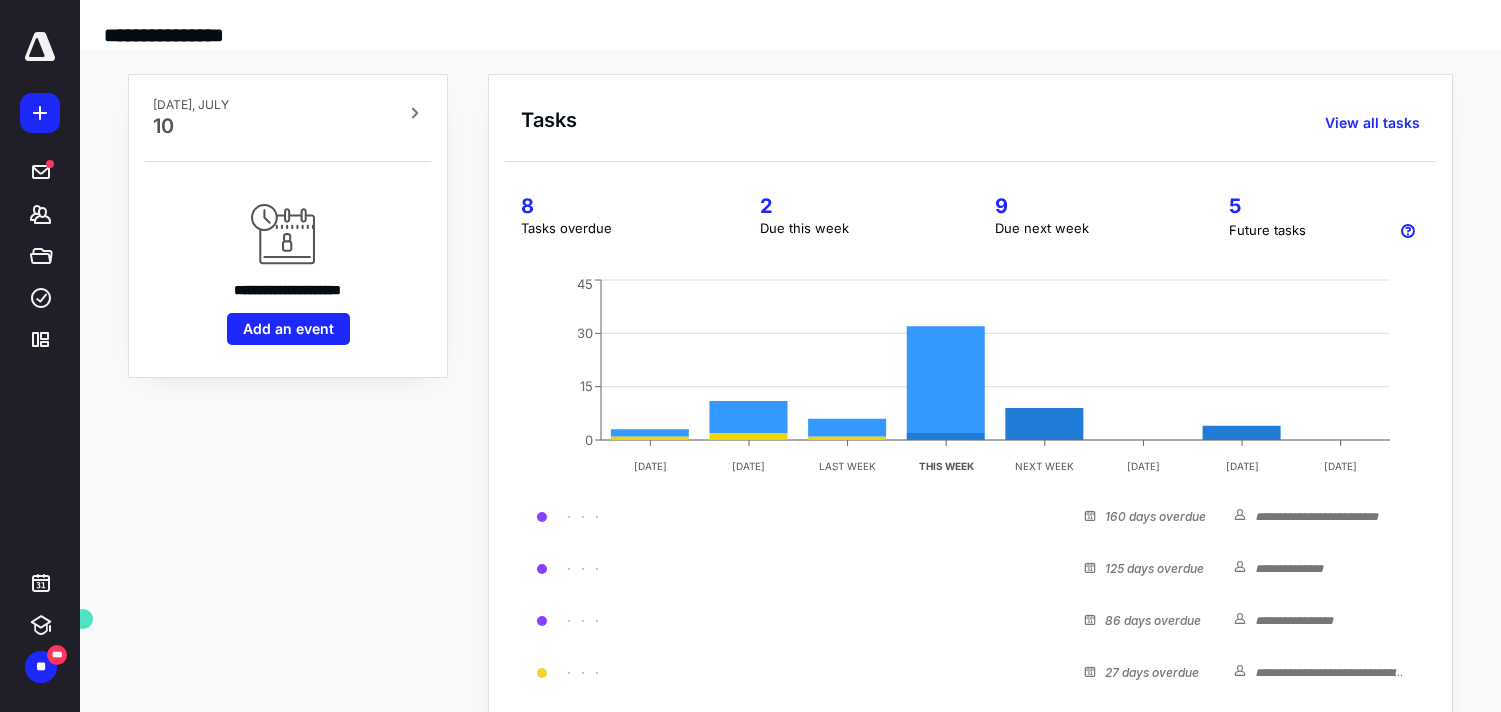 scroll, scrollTop: 0, scrollLeft: 0, axis: both 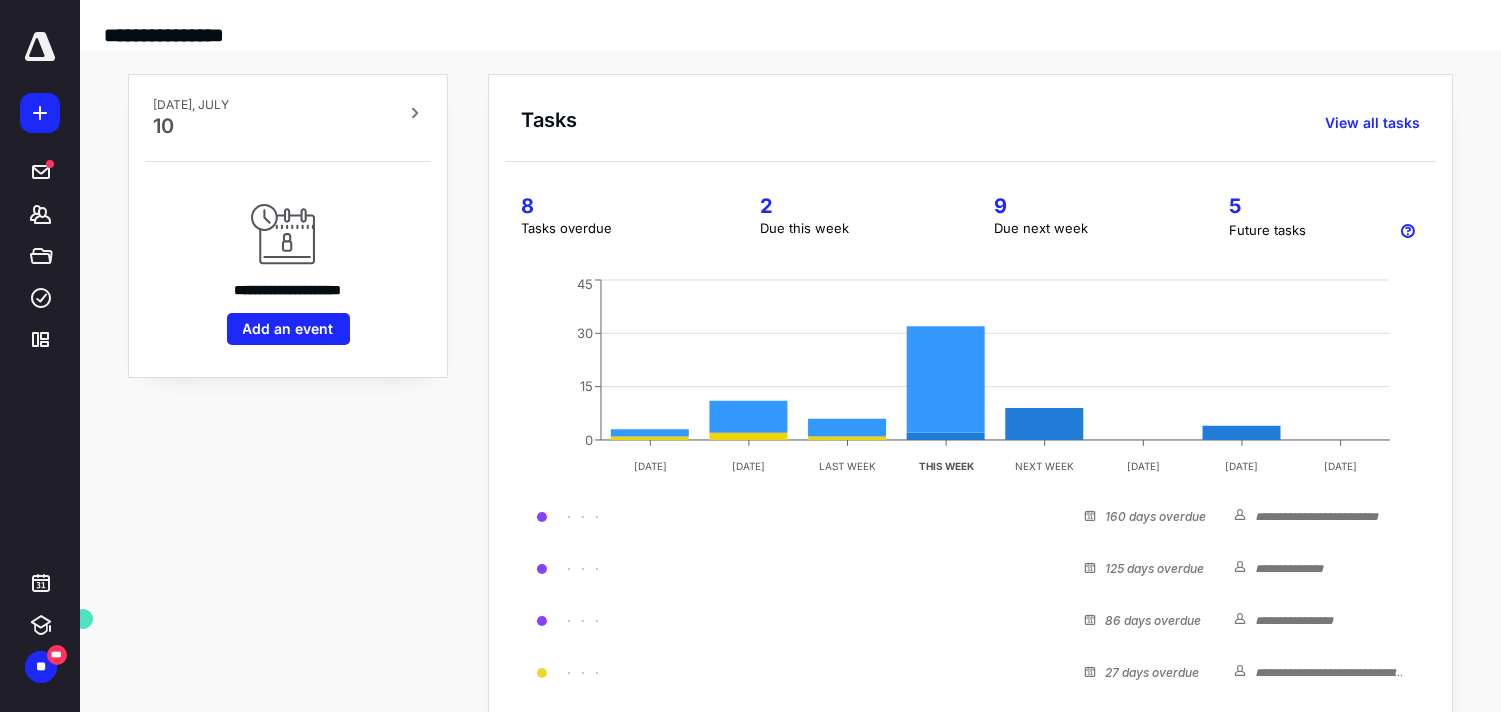 click on "**********" at bounding box center [288, 563] 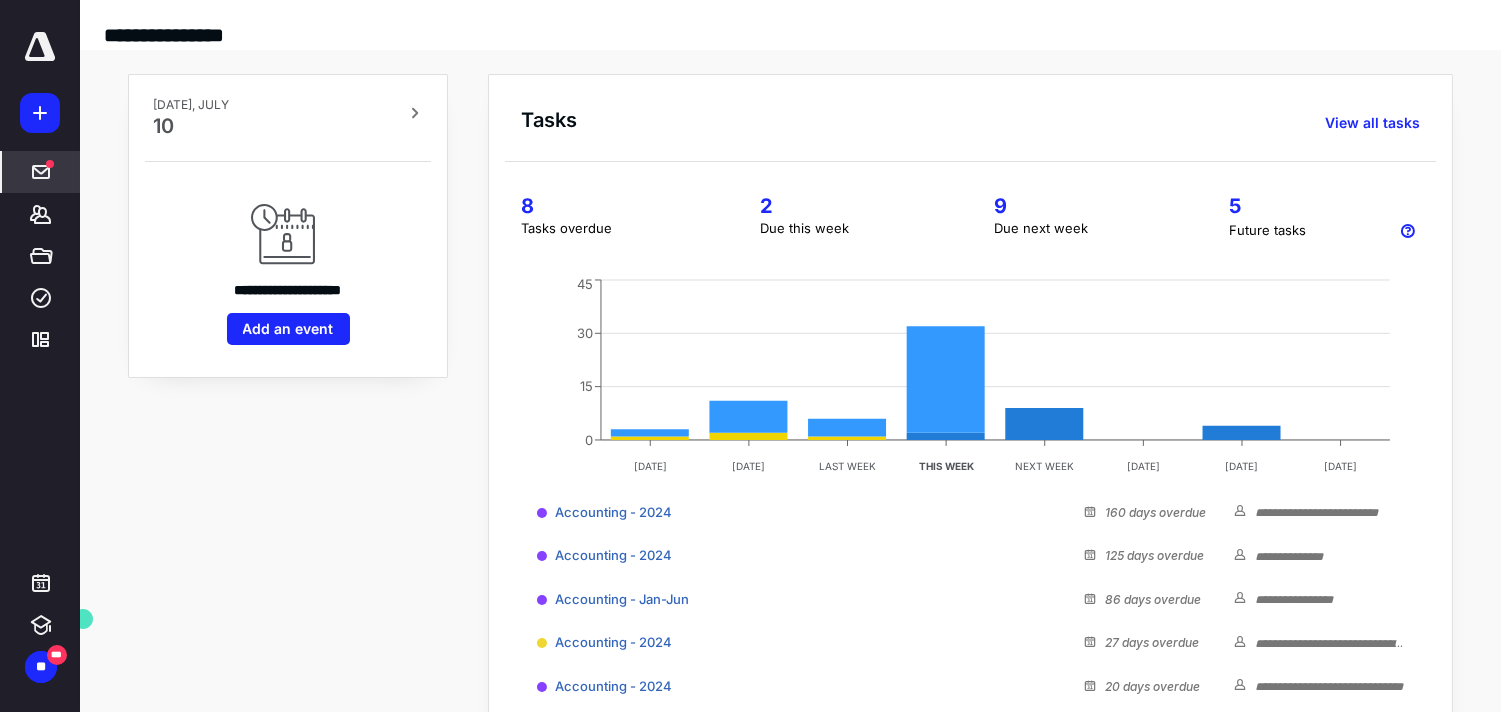 click 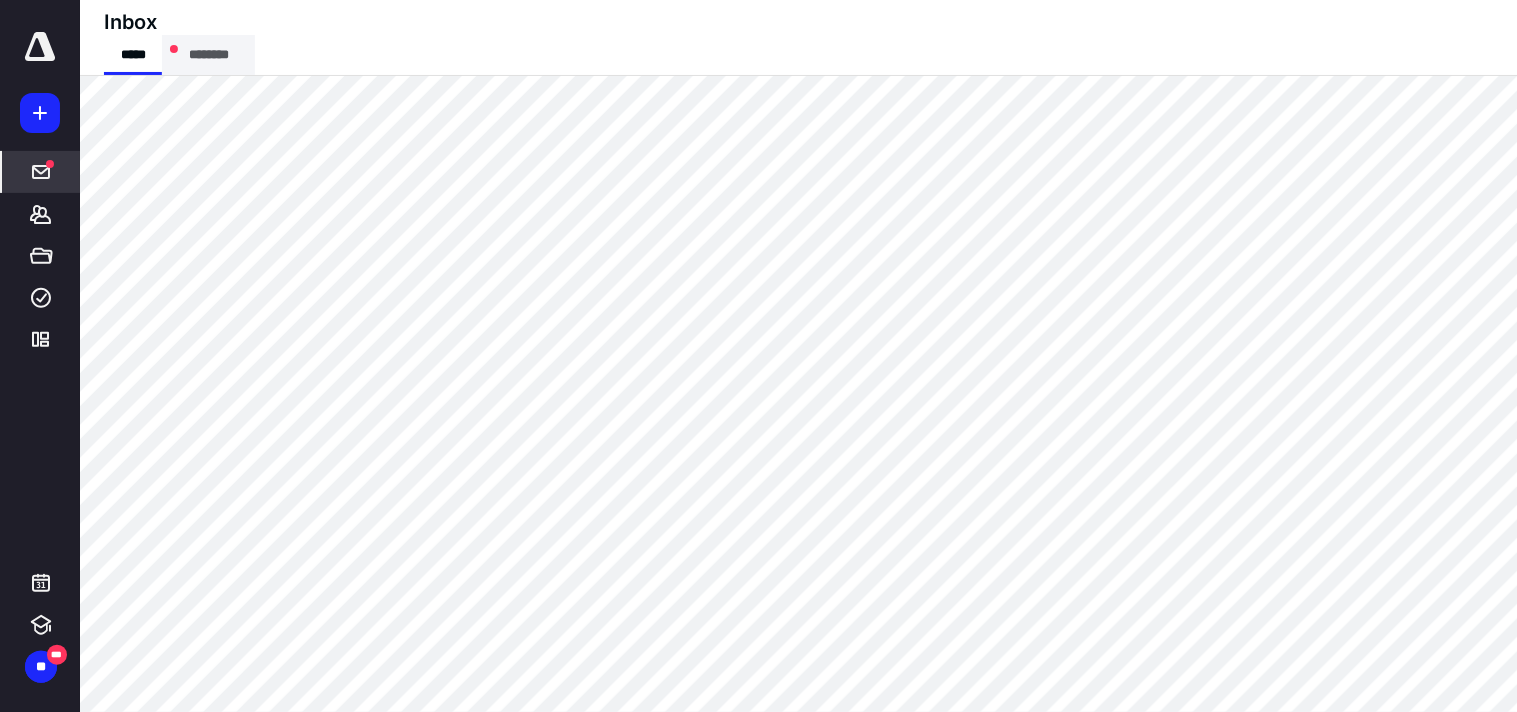 click on "********" at bounding box center [208, 55] 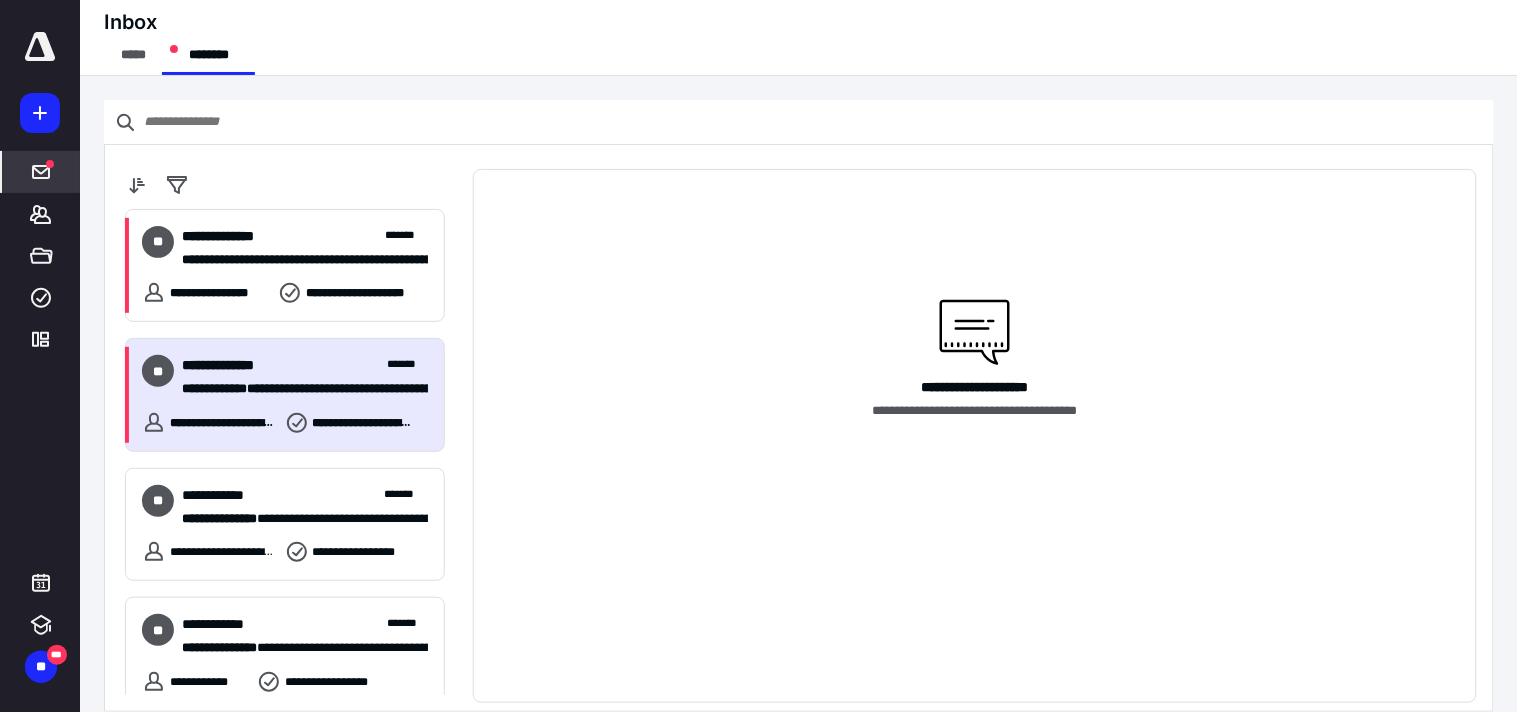 click on "**********" at bounding box center [285, 394] 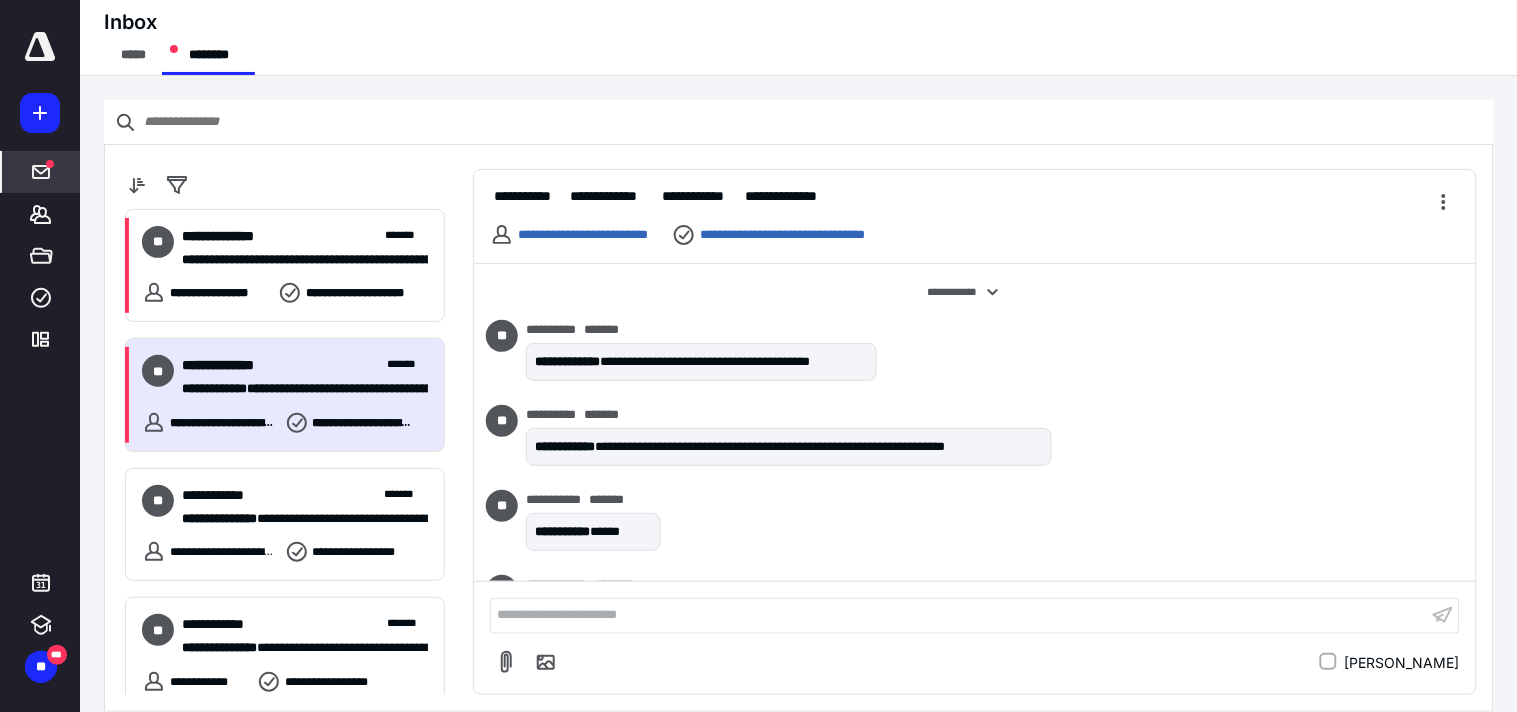 scroll, scrollTop: 531, scrollLeft: 0, axis: vertical 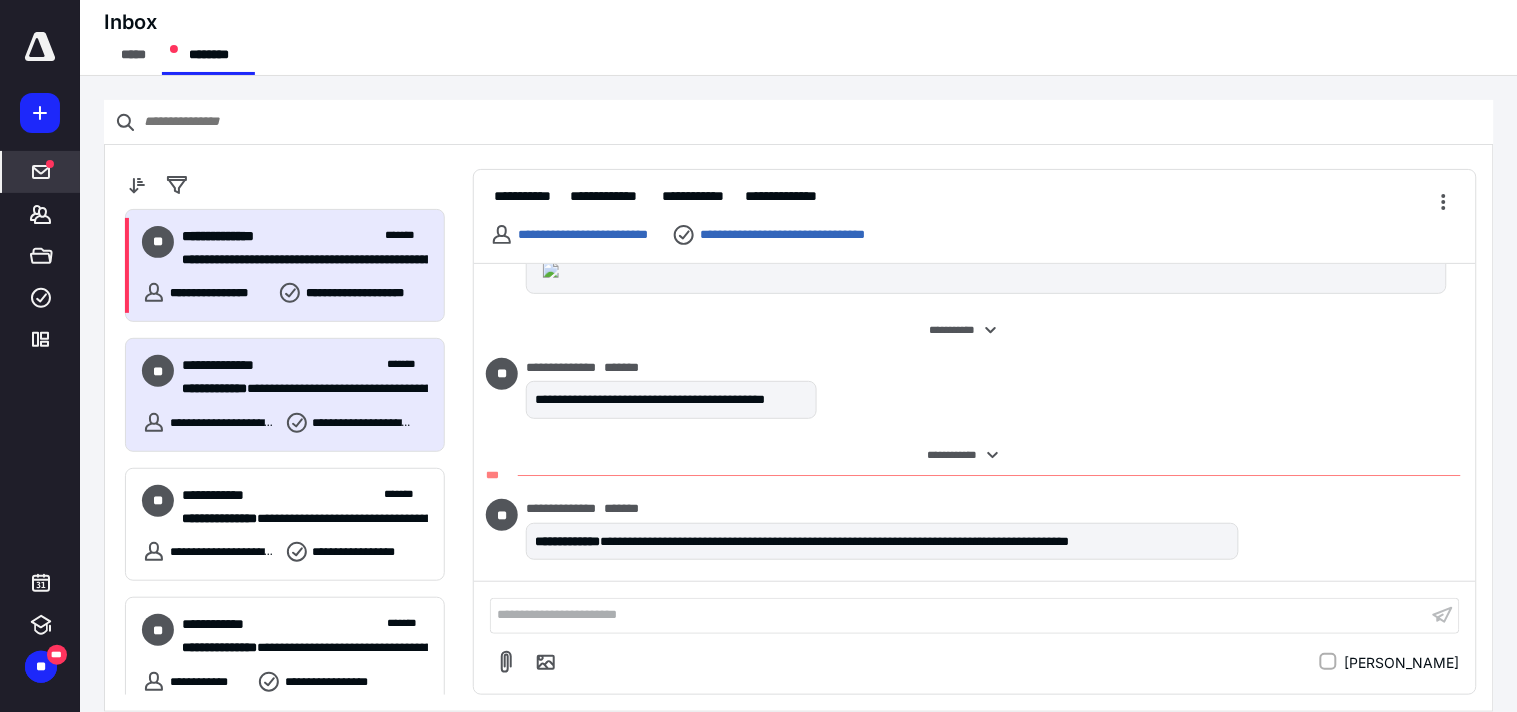 click on "**********" at bounding box center [285, 265] 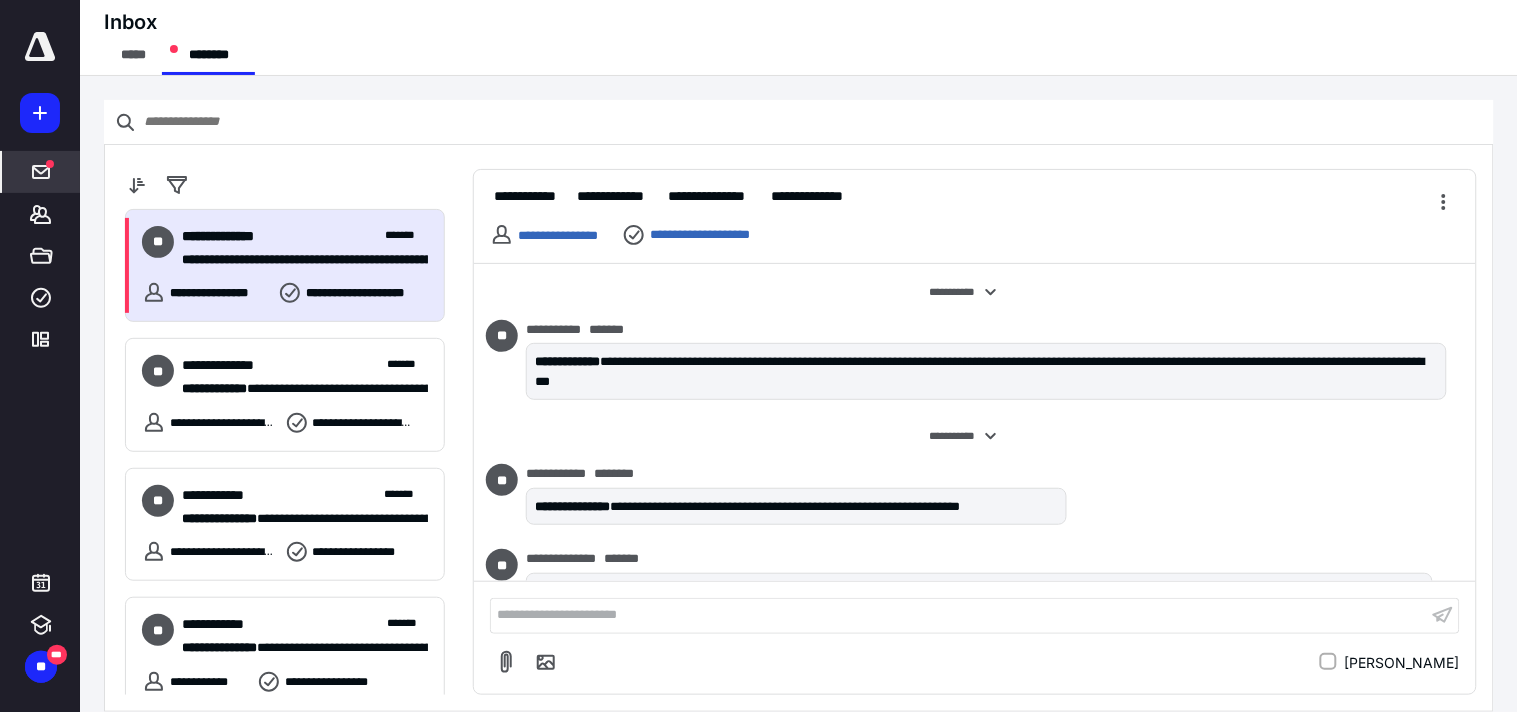 scroll, scrollTop: 1540, scrollLeft: 0, axis: vertical 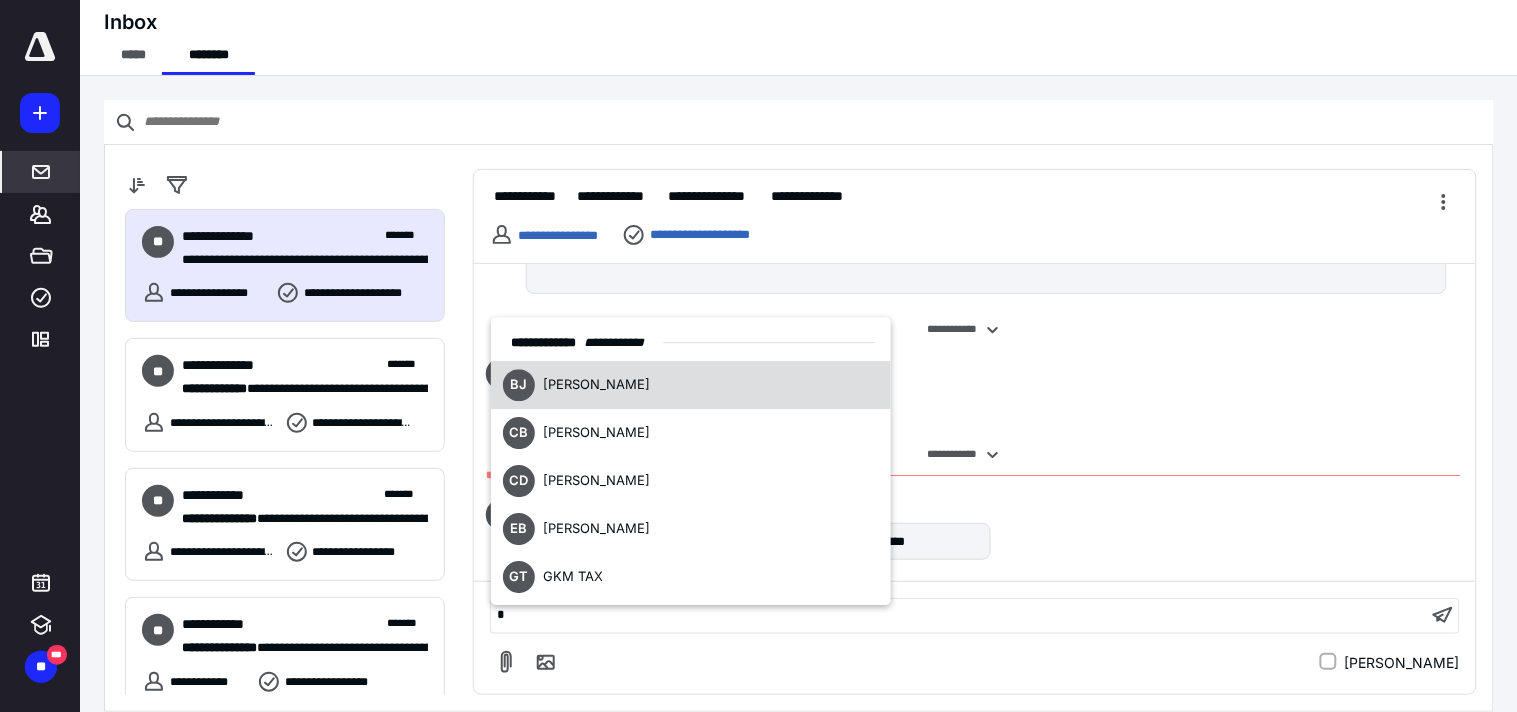 type 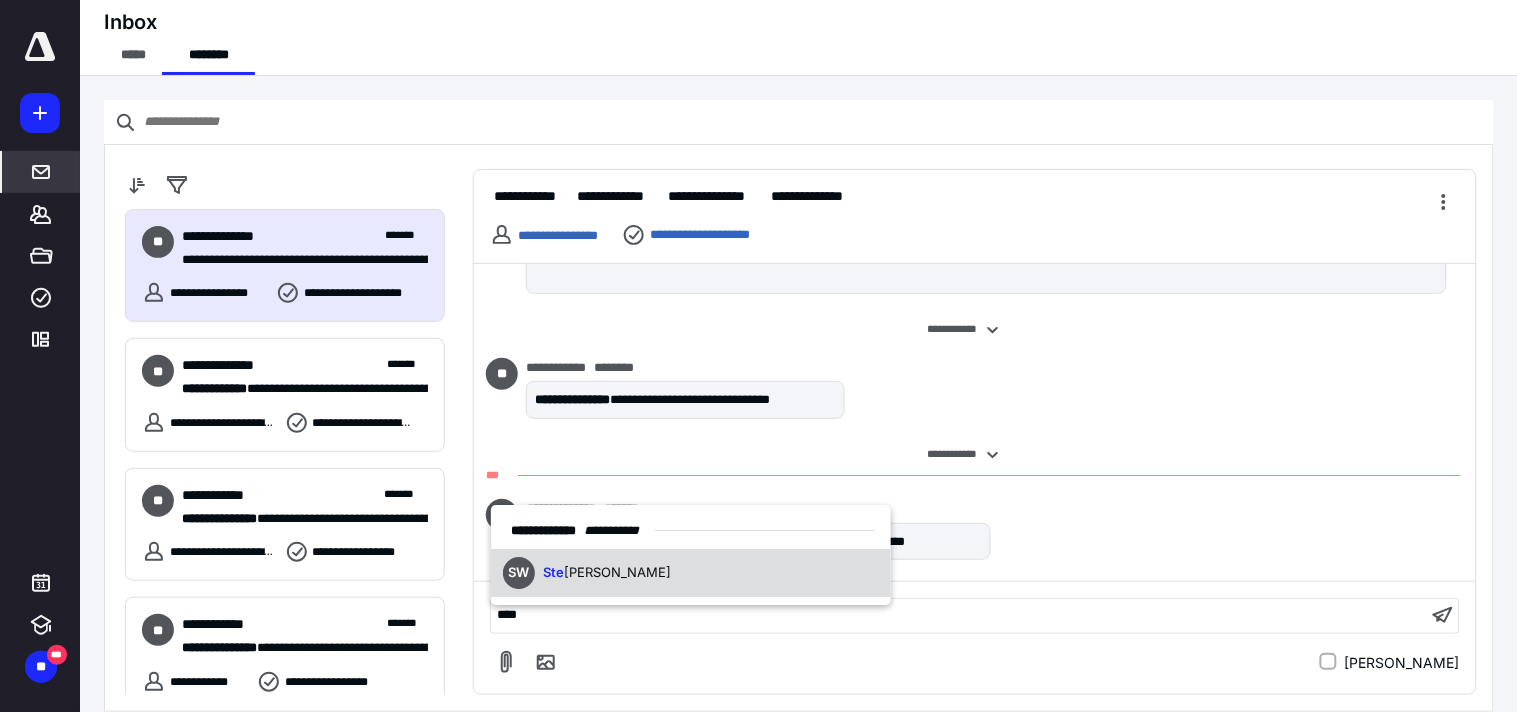 click on "SW Ste ven Weidler" at bounding box center (691, 574) 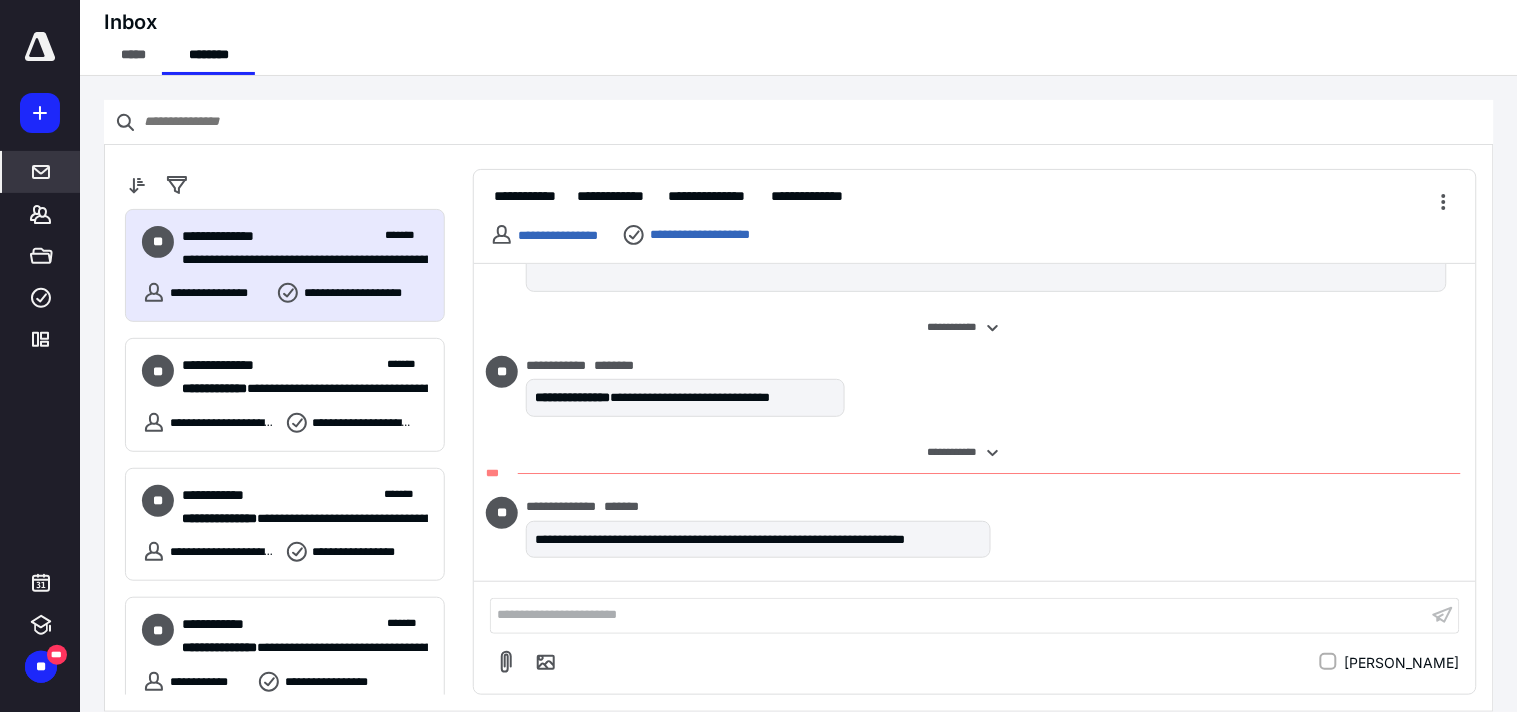 scroll, scrollTop: 1624, scrollLeft: 0, axis: vertical 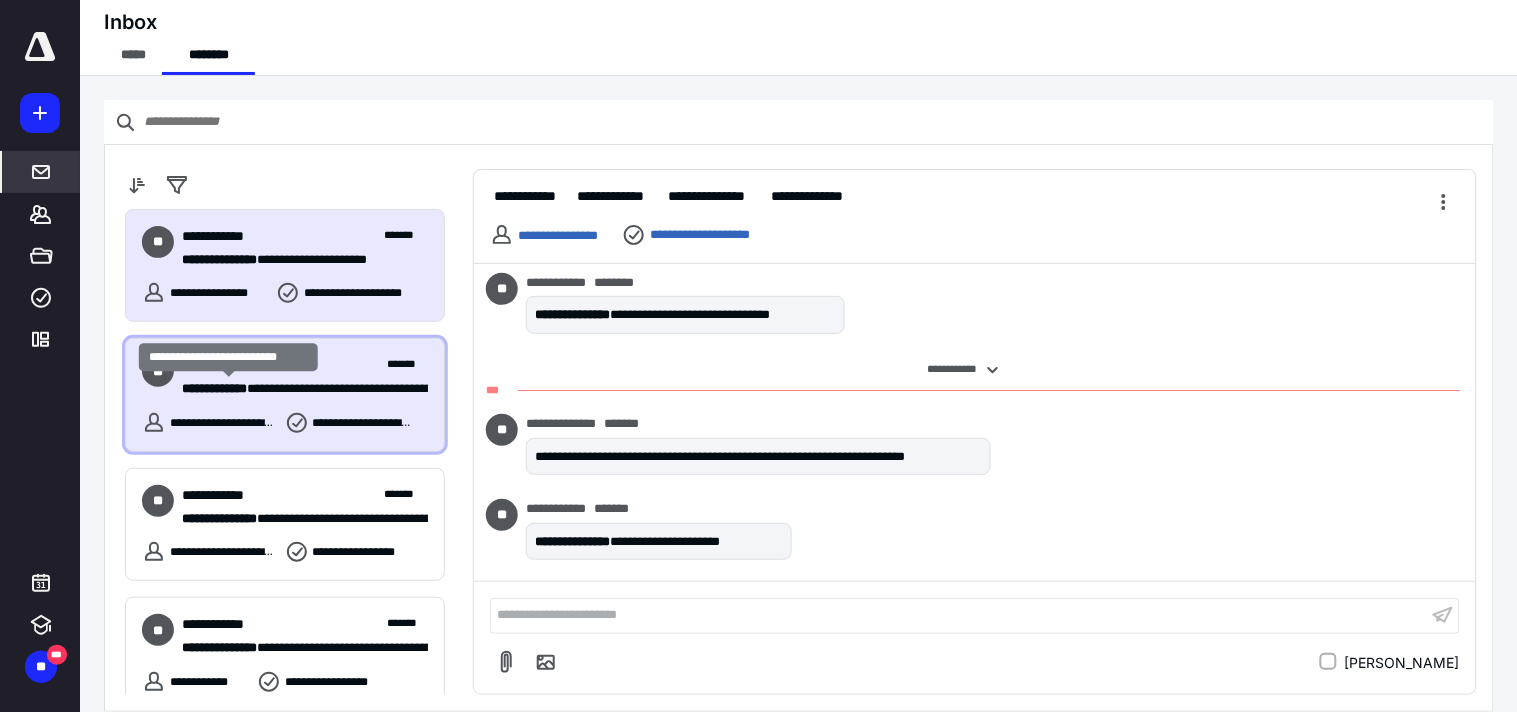 click on "**********" at bounding box center [214, 388] 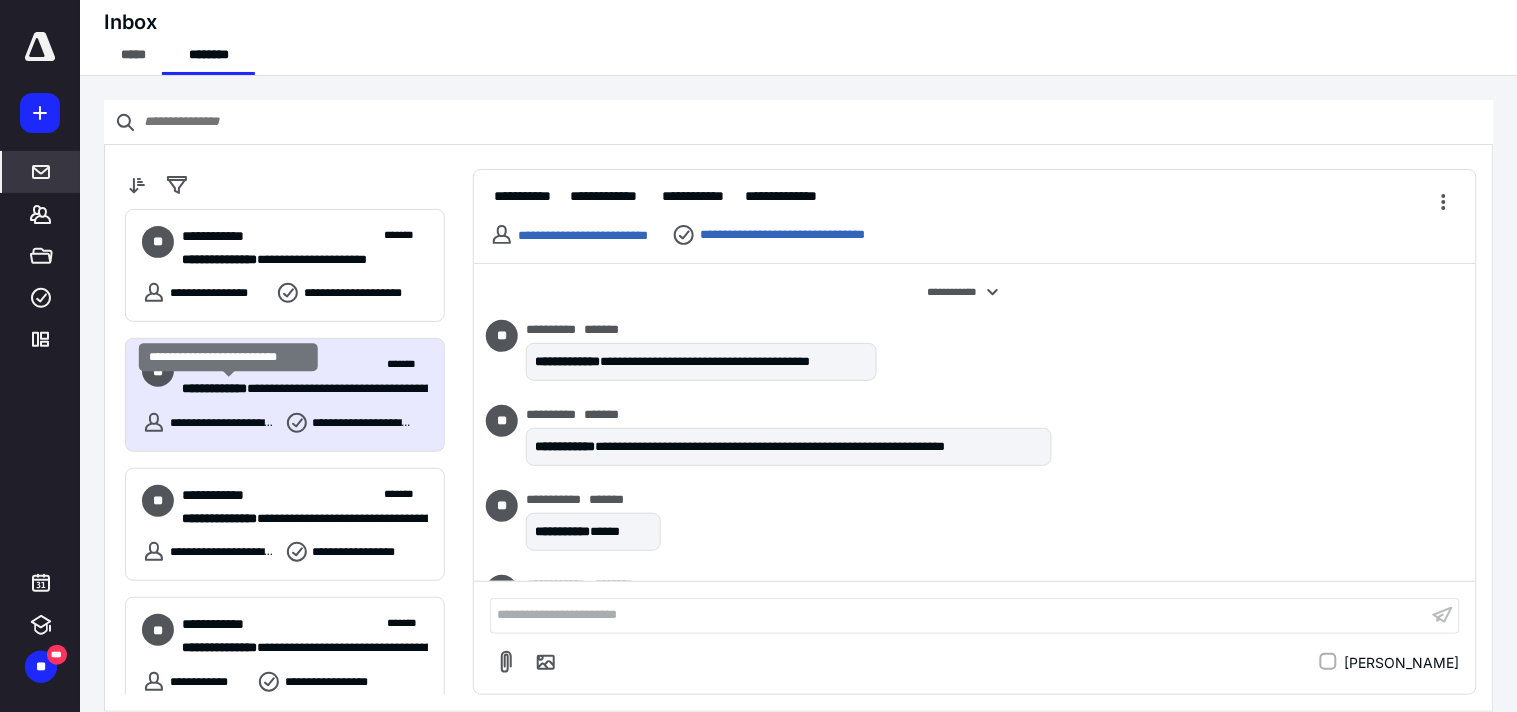 scroll, scrollTop: 514, scrollLeft: 0, axis: vertical 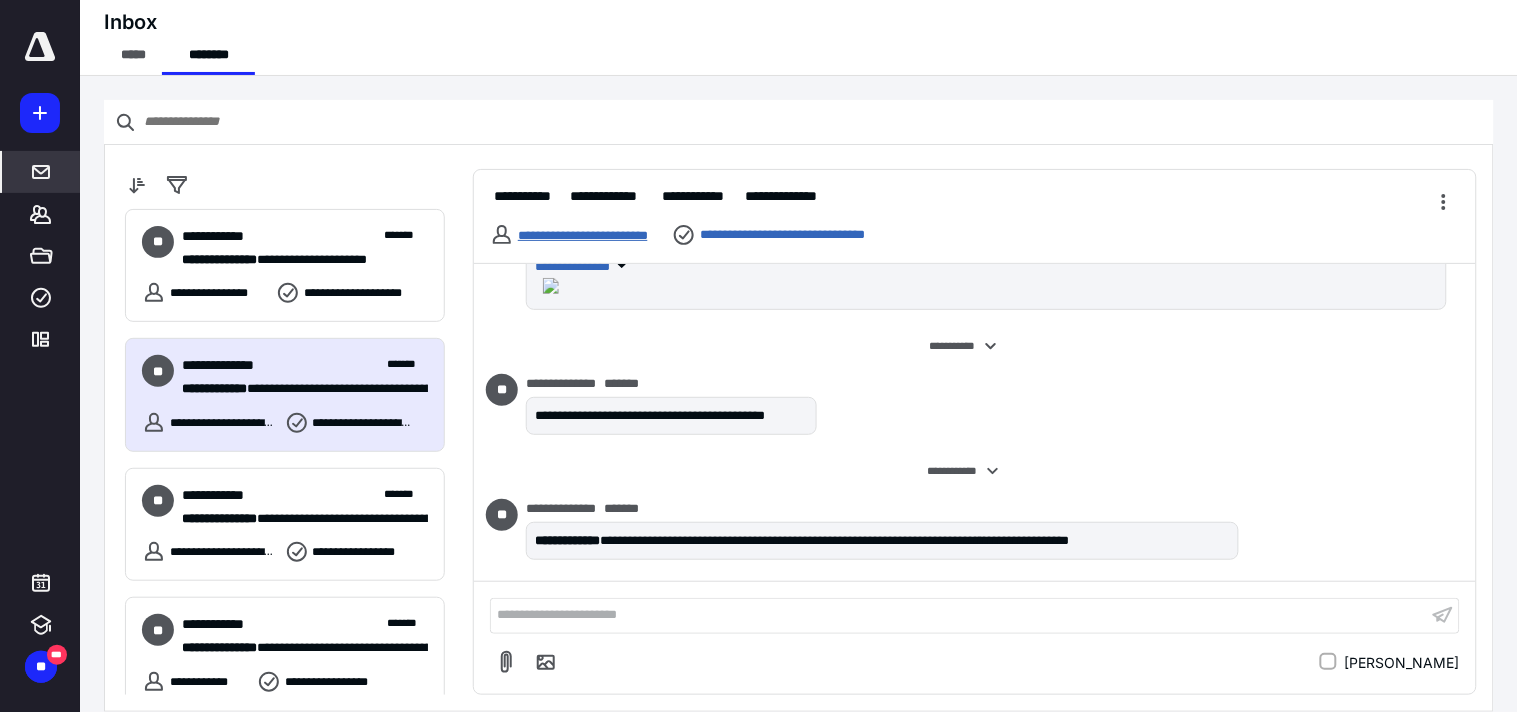 click on "**********" at bounding box center (583, 235) 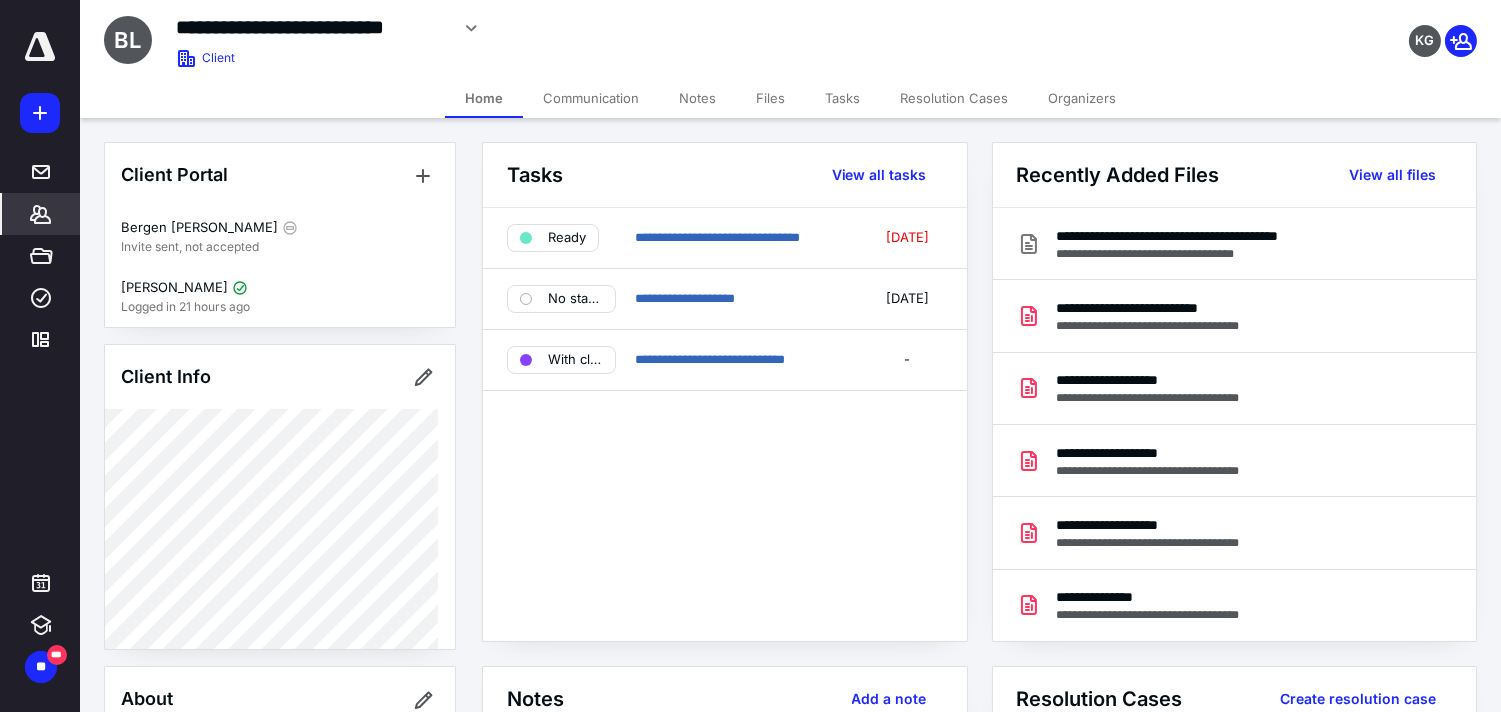 click on "Files" at bounding box center (770, 98) 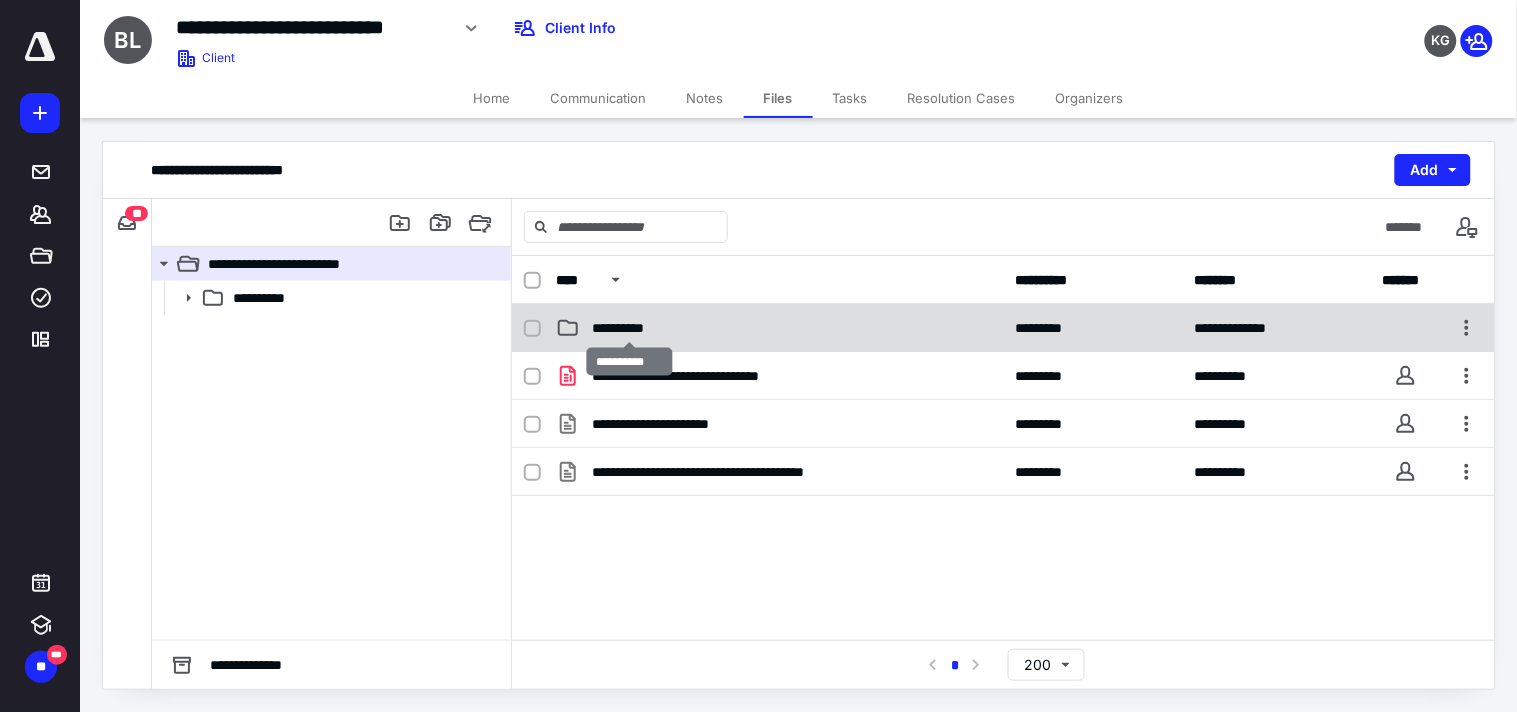click on "**********" at bounding box center (629, 328) 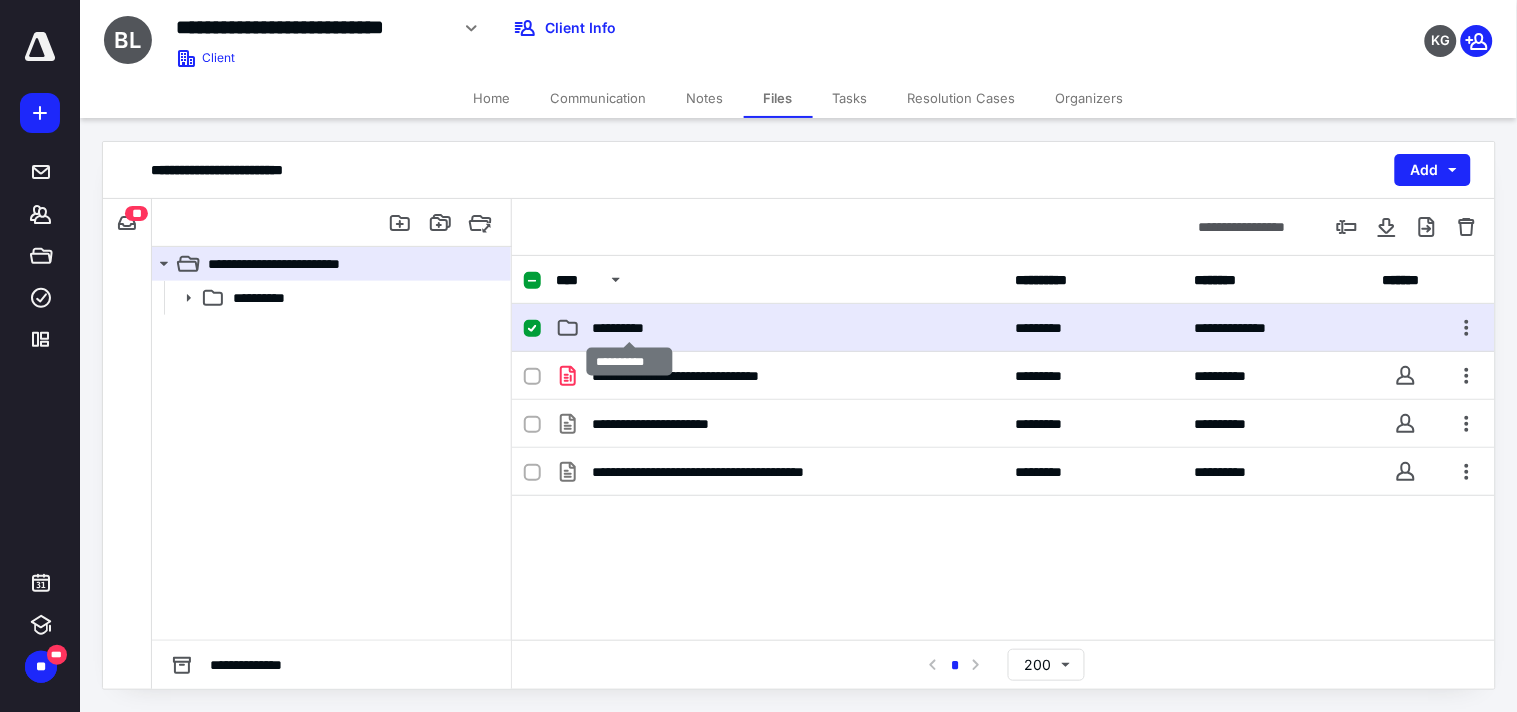 click on "**********" at bounding box center (629, 328) 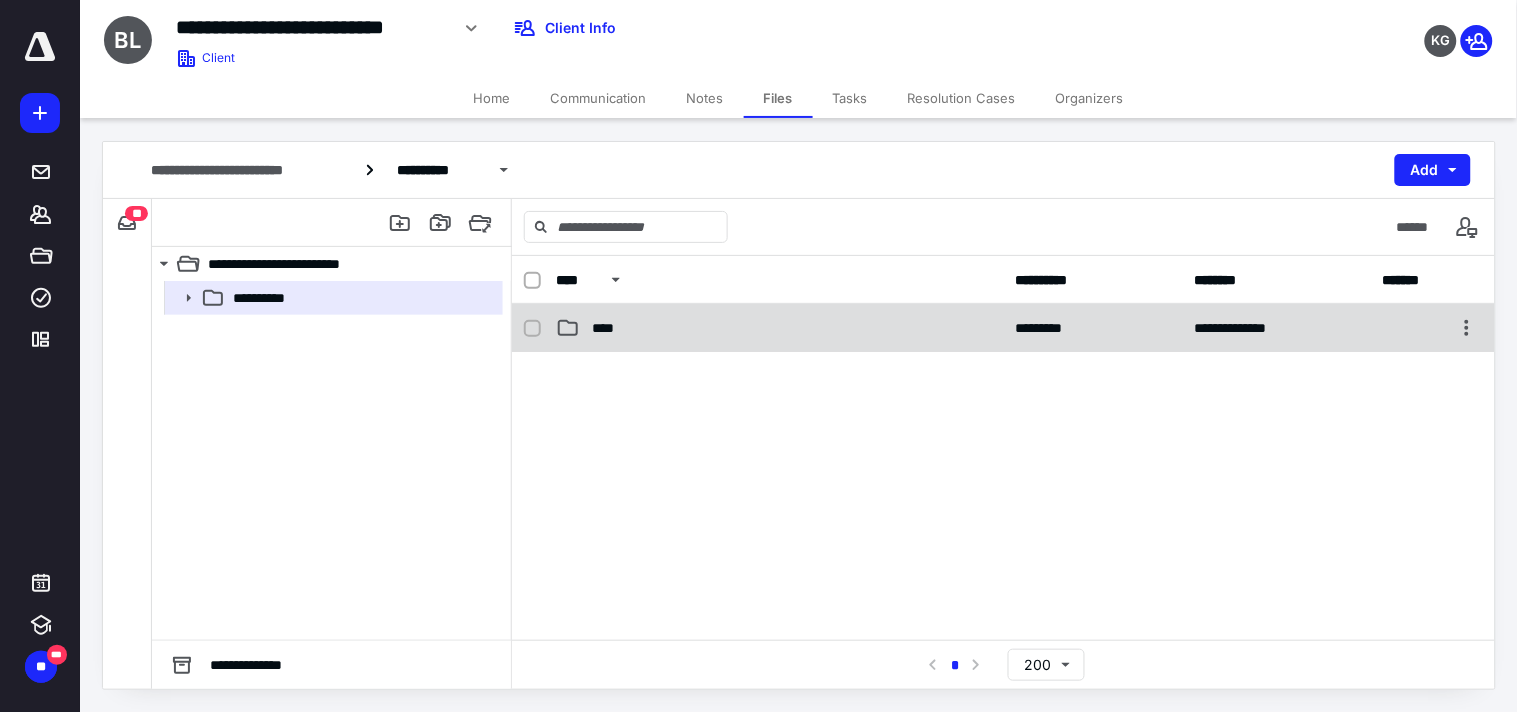 click on "****" at bounding box center (609, 328) 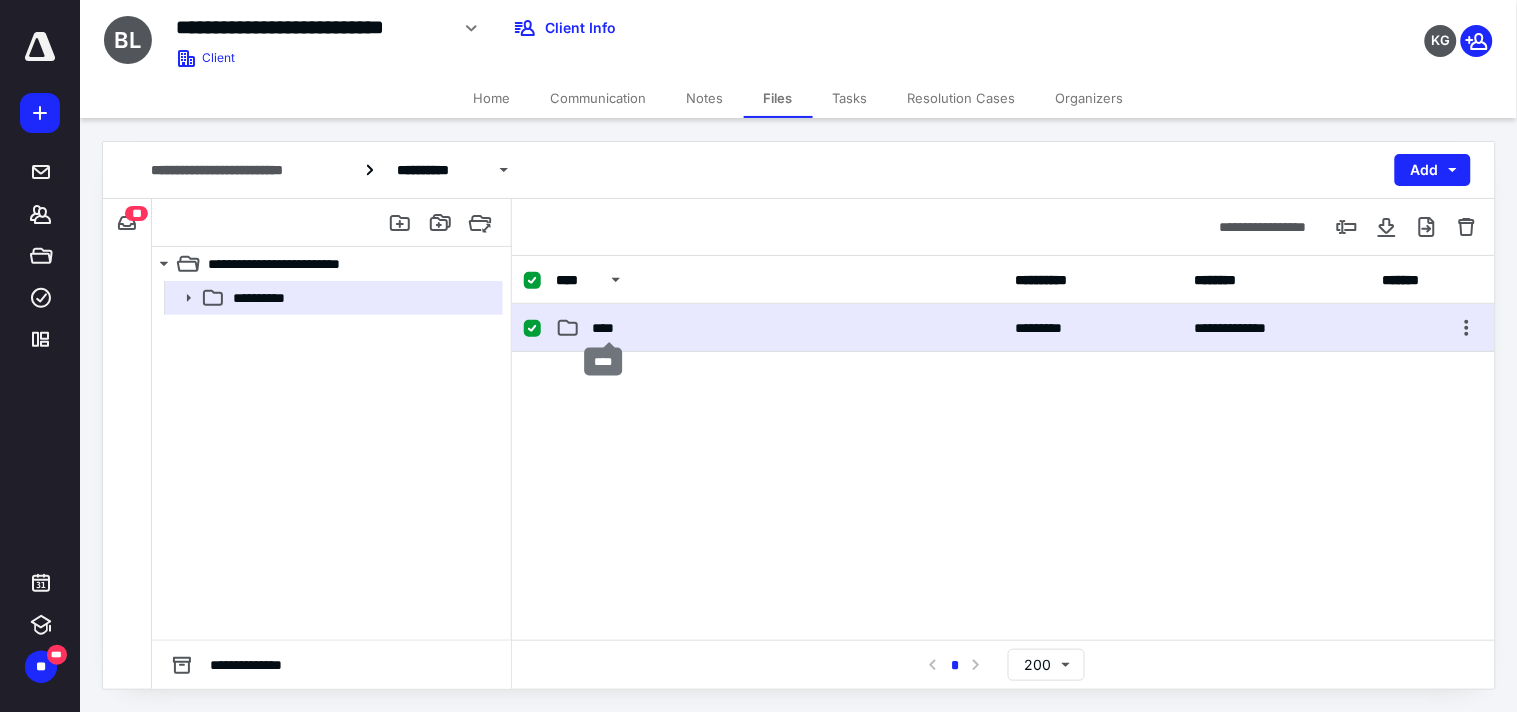 click on "****" at bounding box center (609, 328) 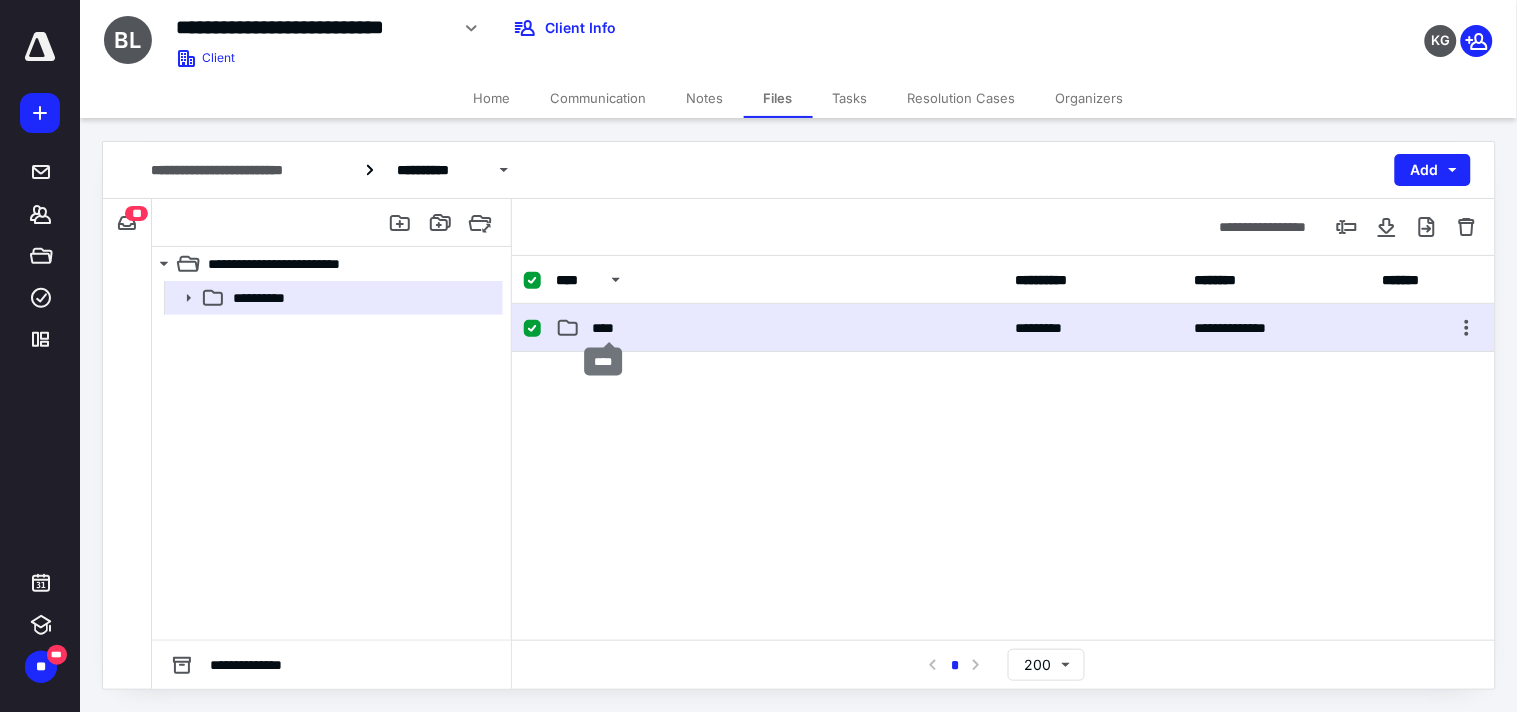checkbox on "false" 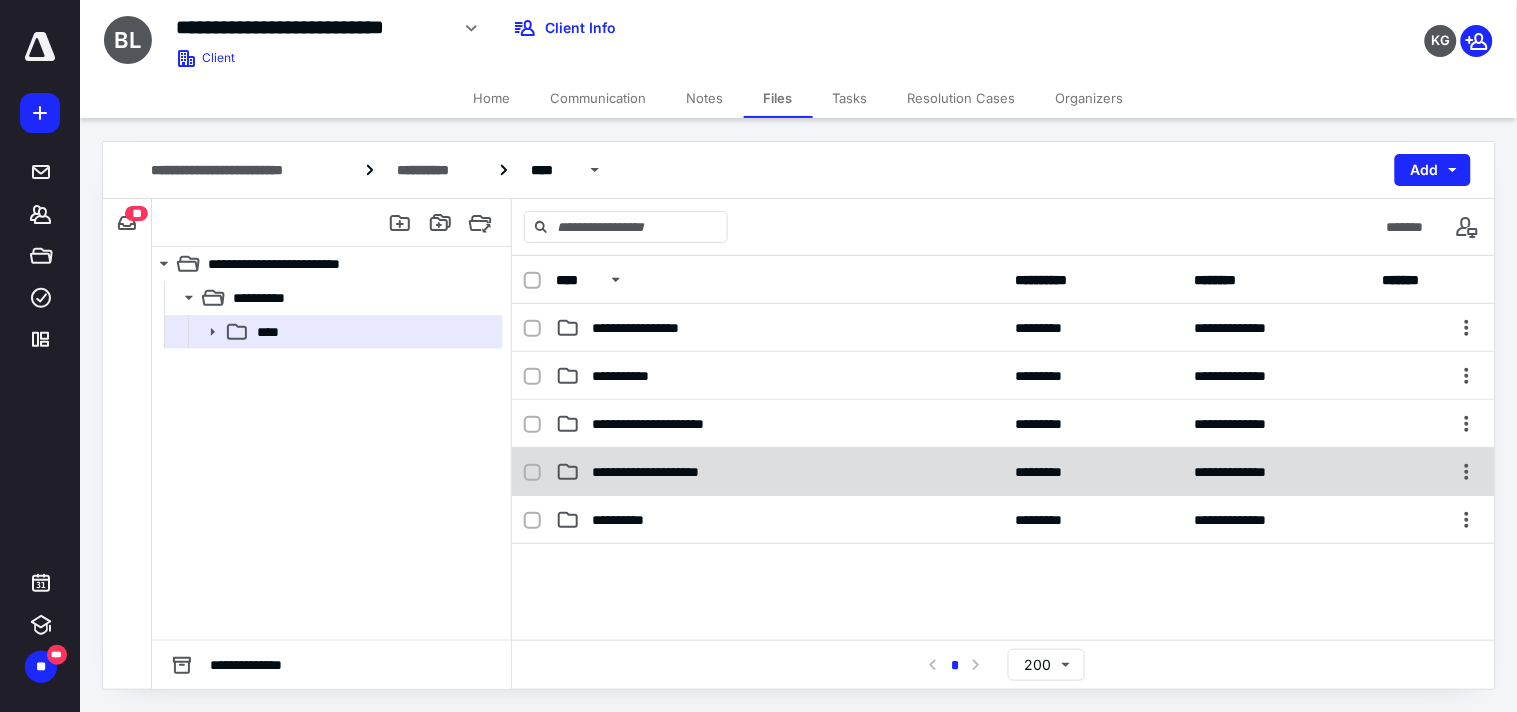 click on "**********" at bounding box center [665, 472] 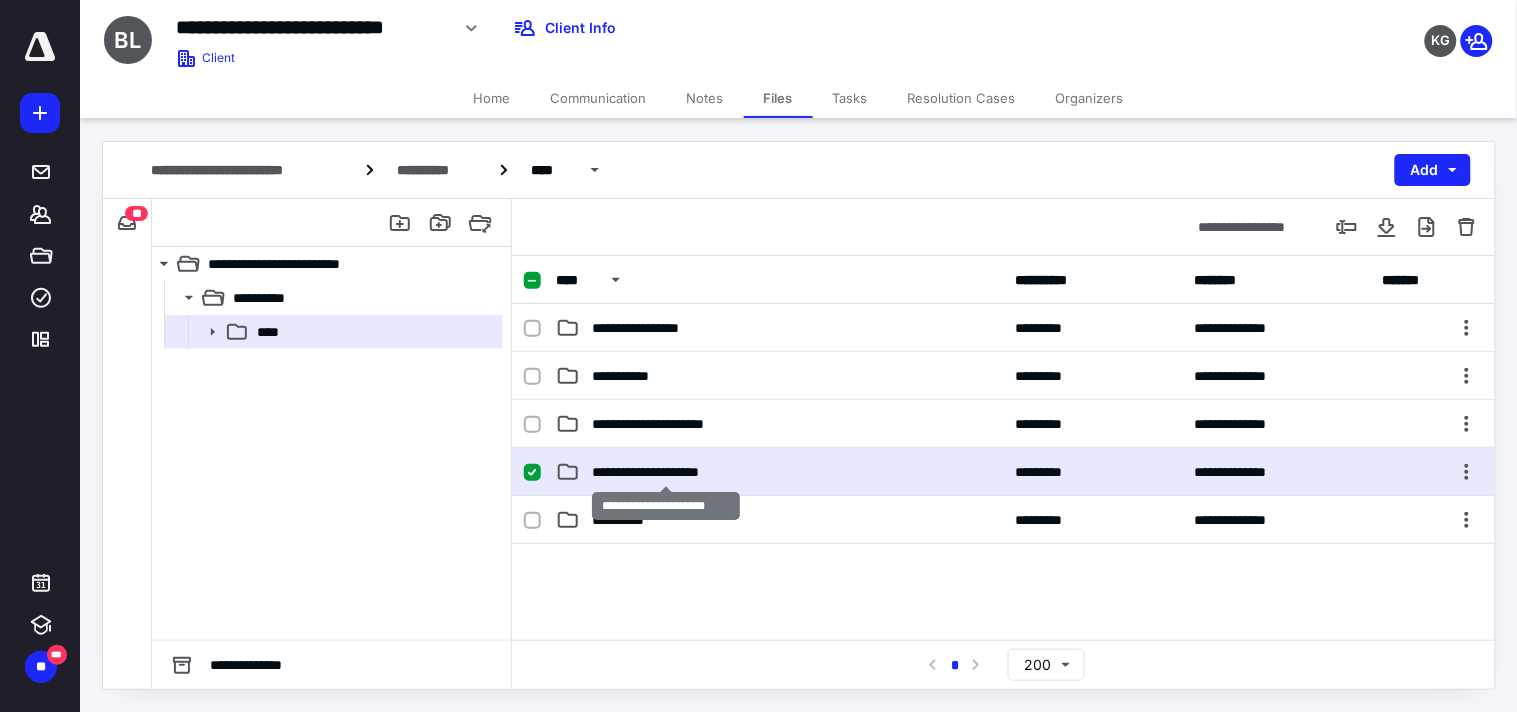 click on "**********" at bounding box center [665, 472] 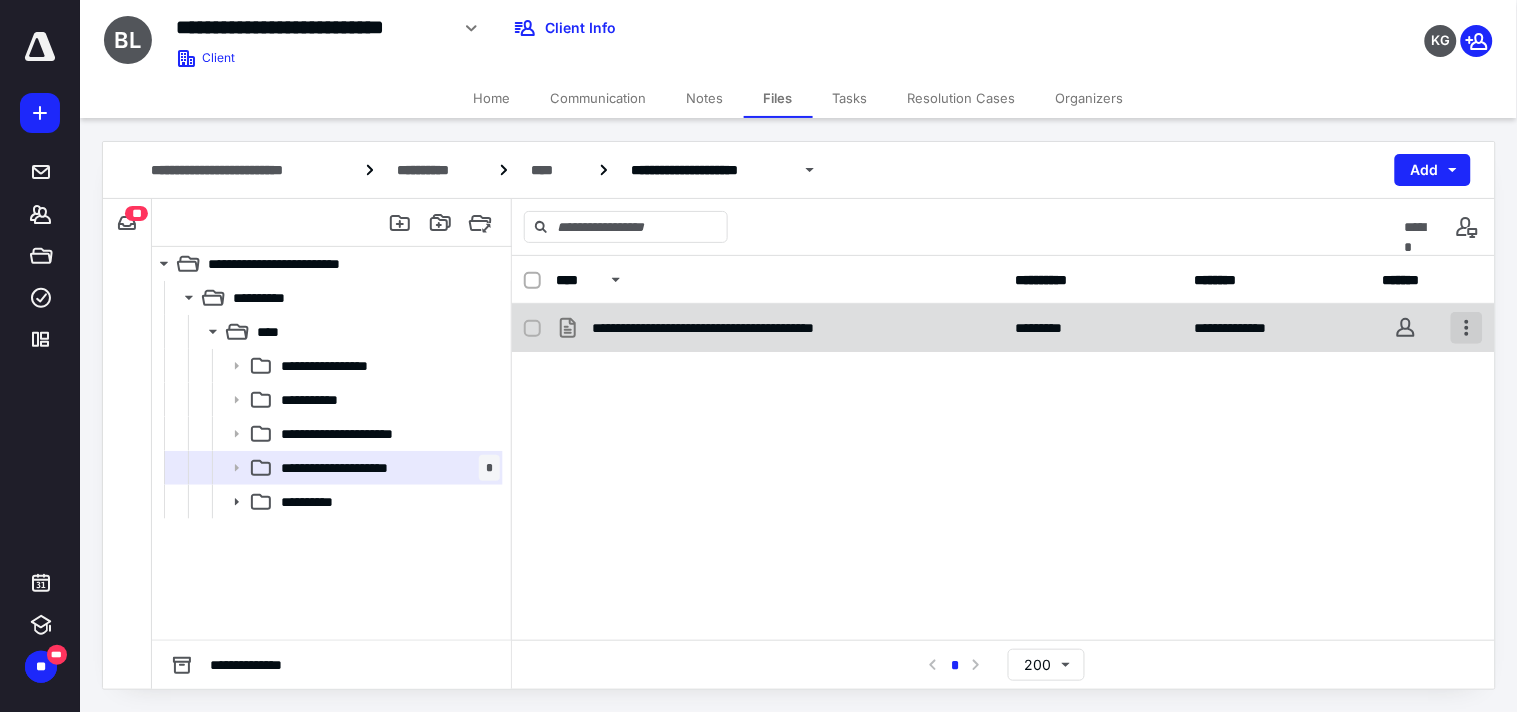 click at bounding box center [1467, 328] 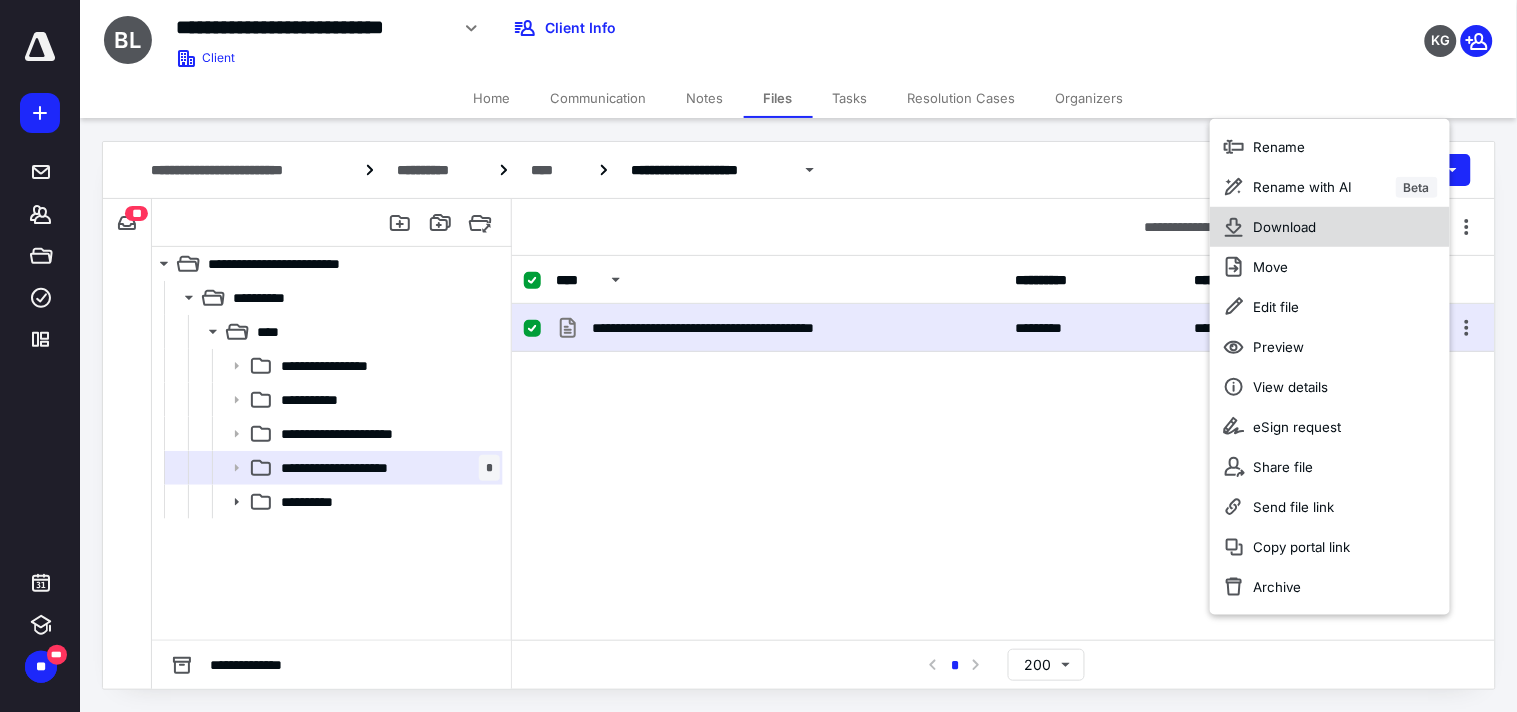 click on "Download" at bounding box center [1330, 227] 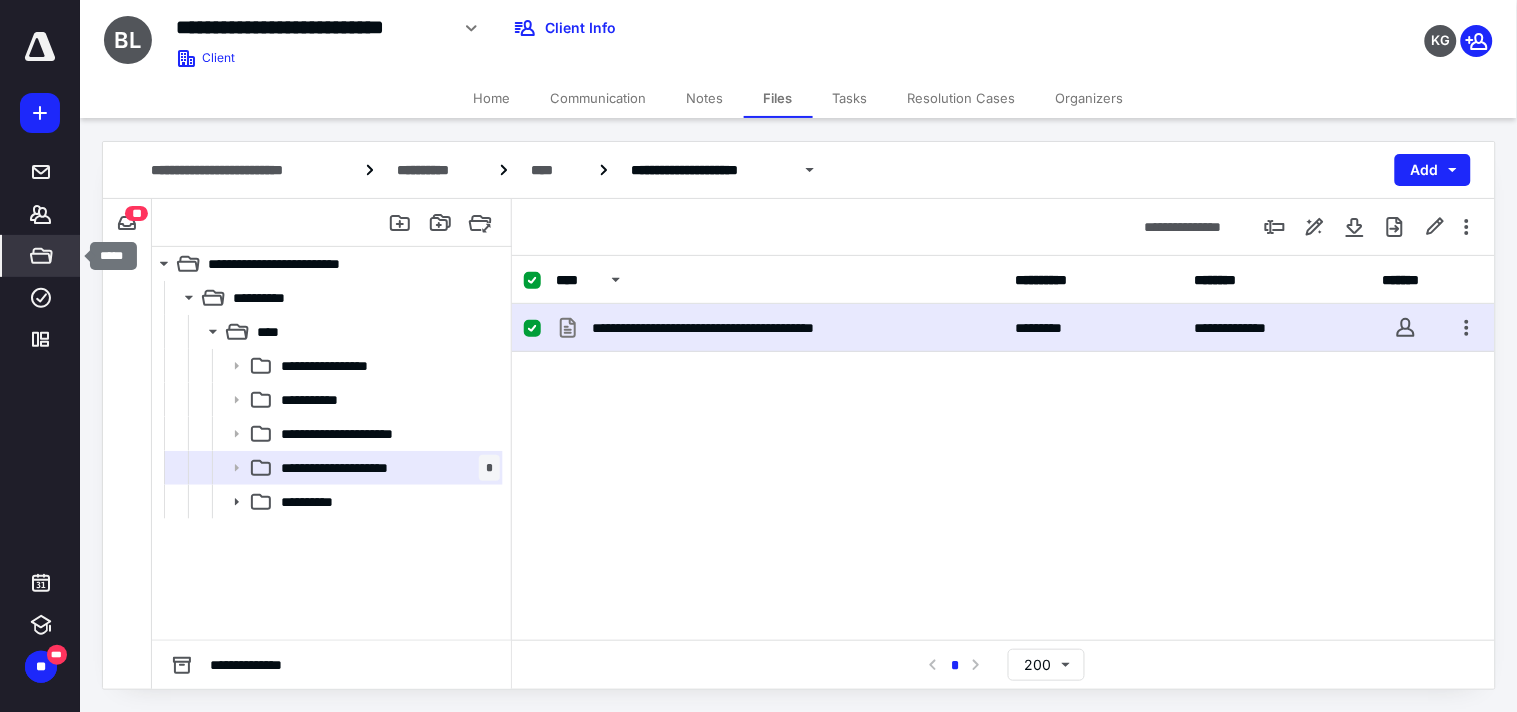 click on "*****" at bounding box center (41, 256) 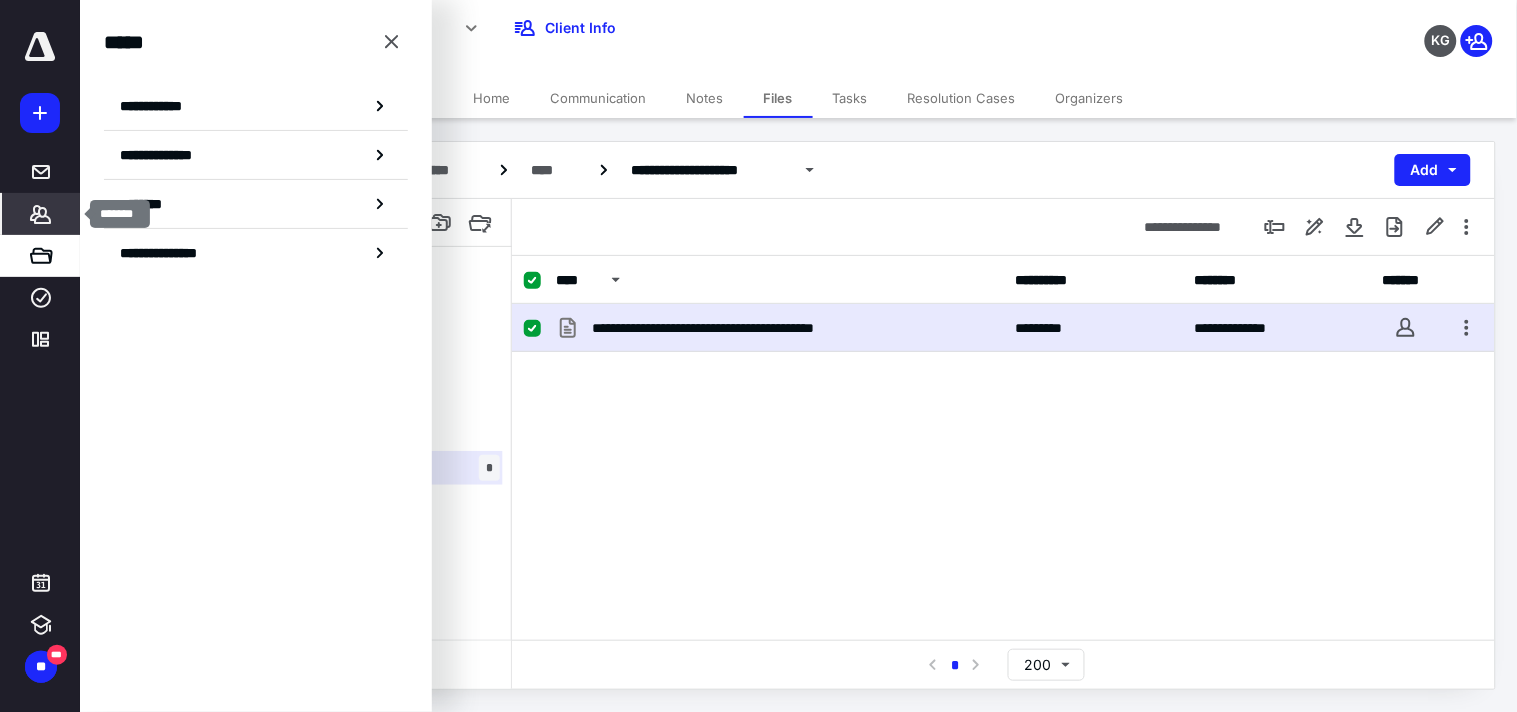 click 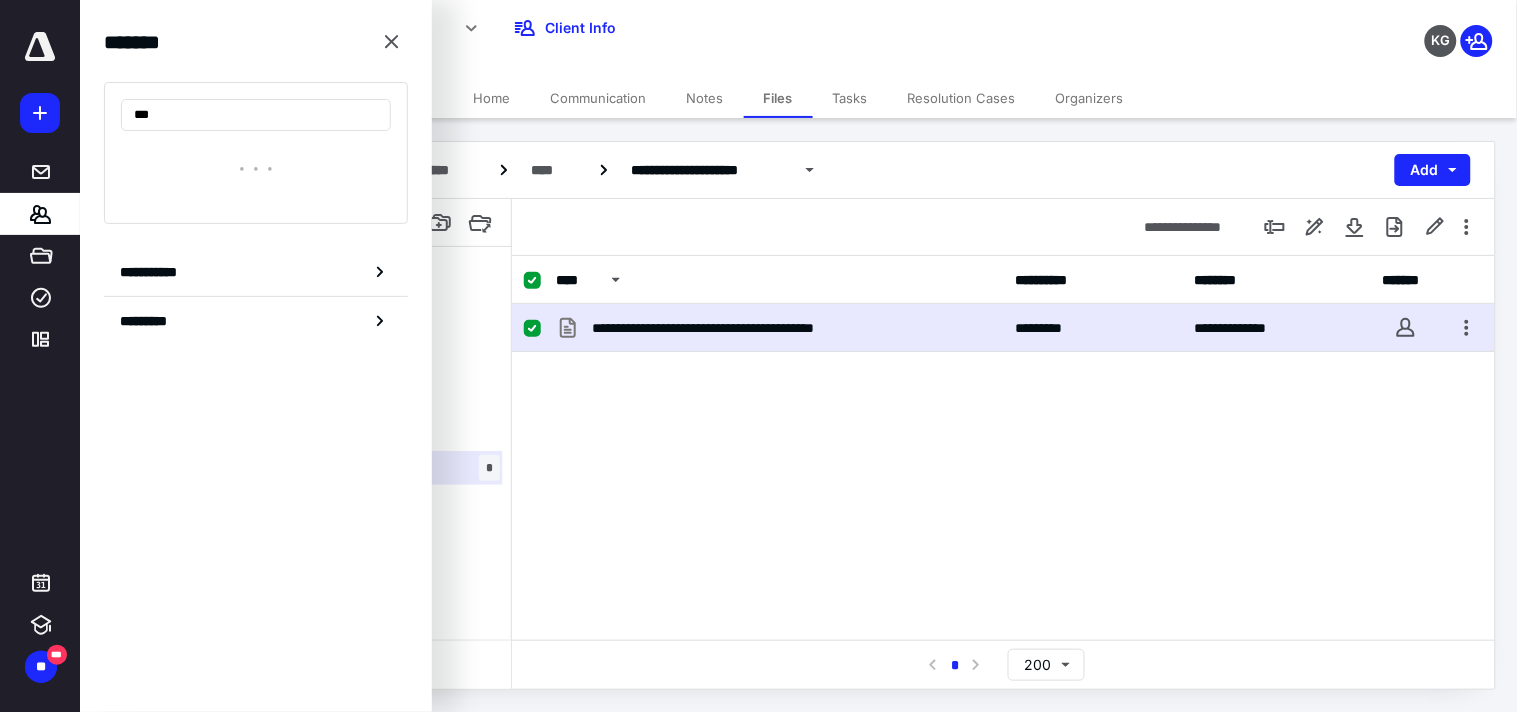 type on "****" 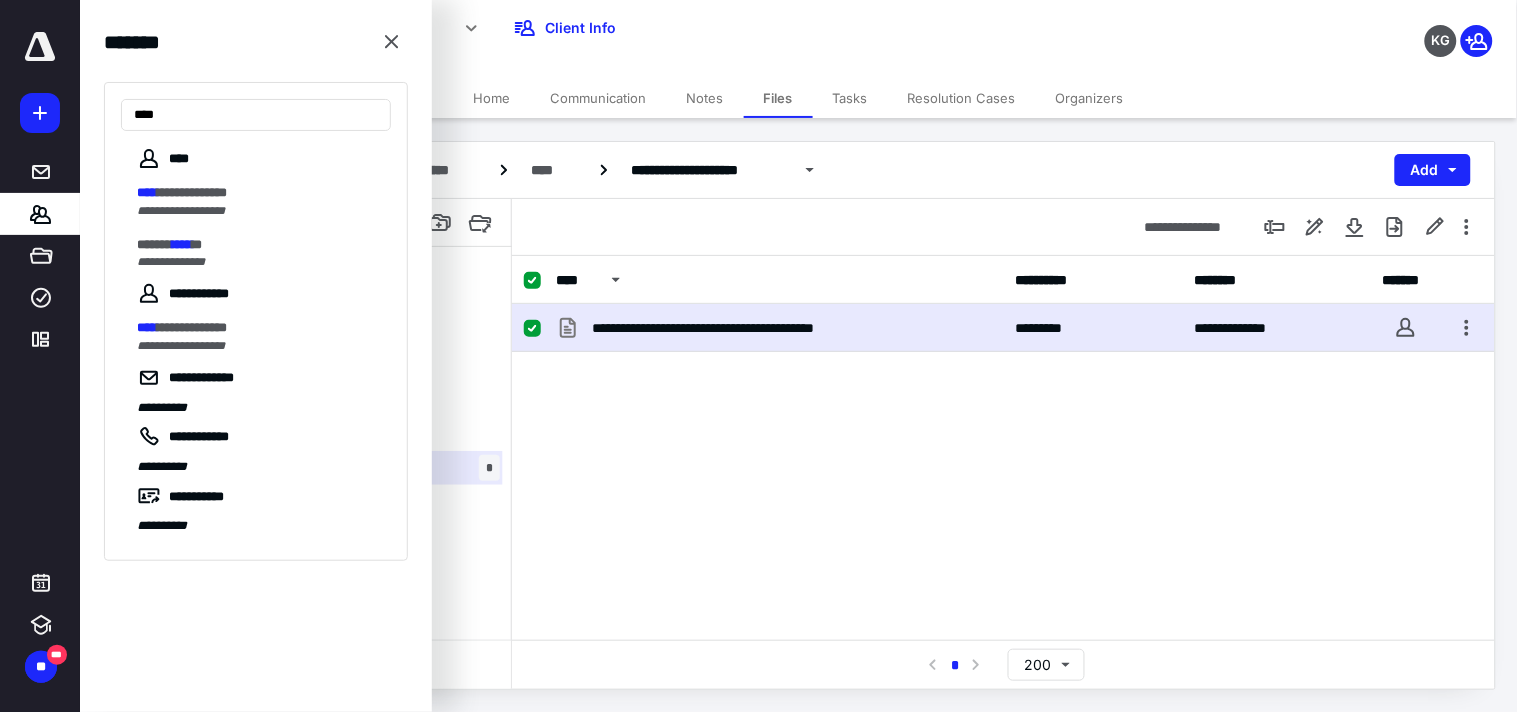 click on "**********" at bounding box center (181, 211) 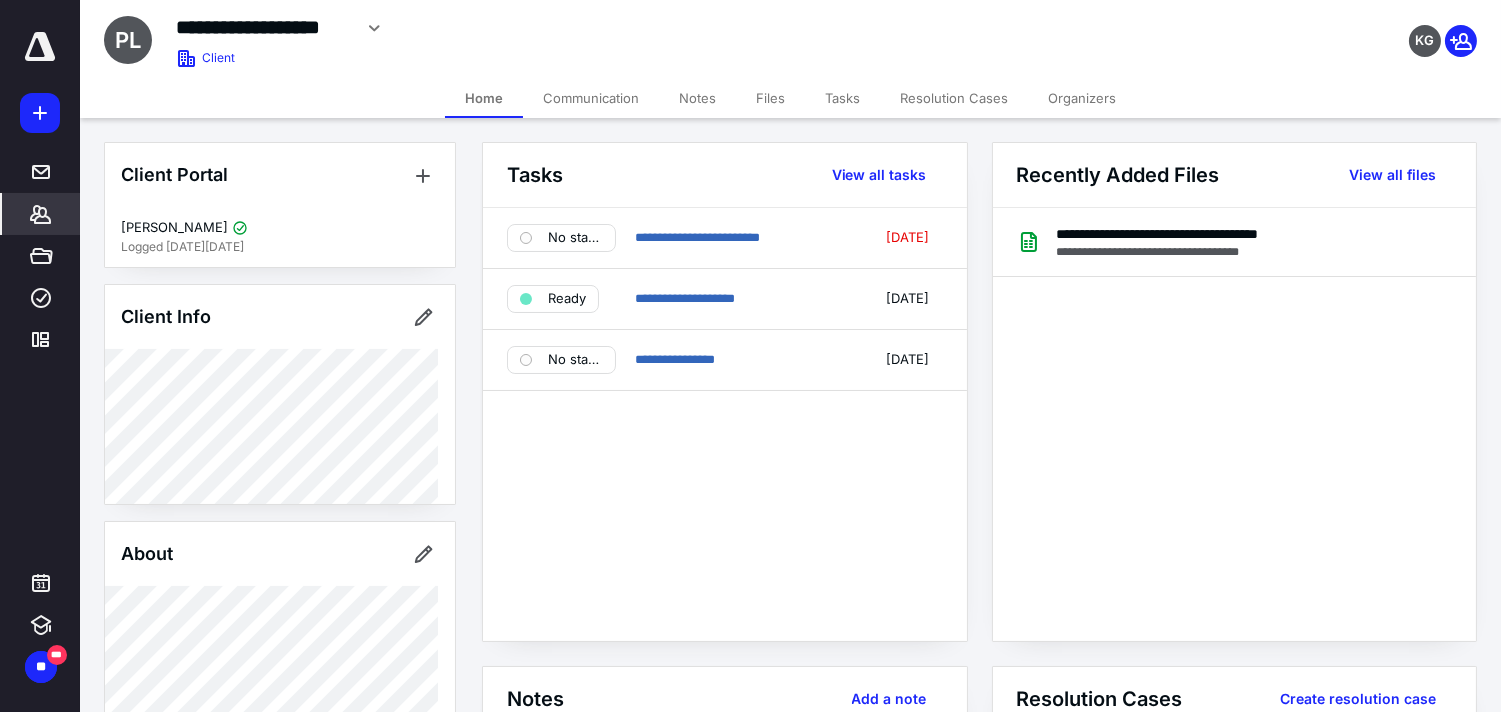 click on "Files" at bounding box center (770, 98) 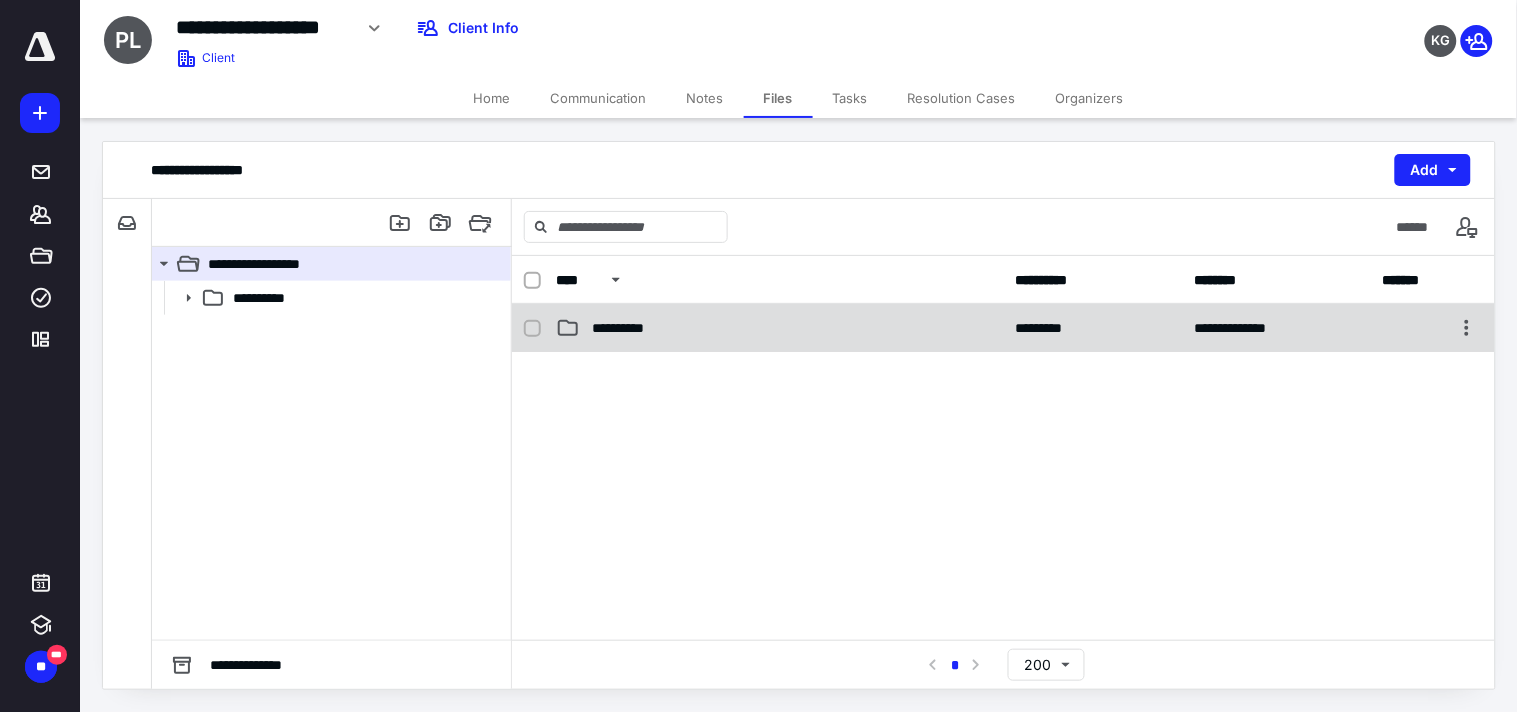 click on "**********" at bounding box center [1003, 328] 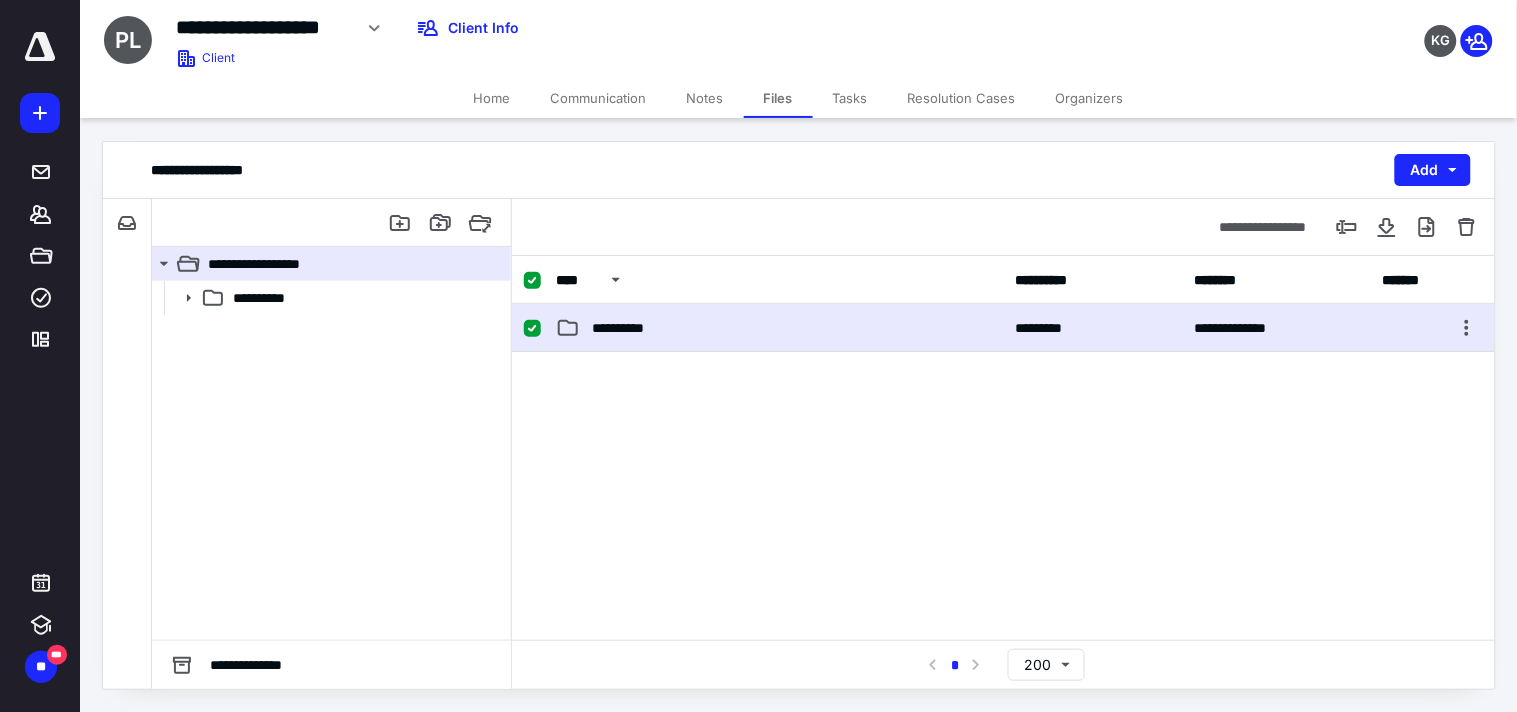 click on "**********" at bounding box center (1003, 328) 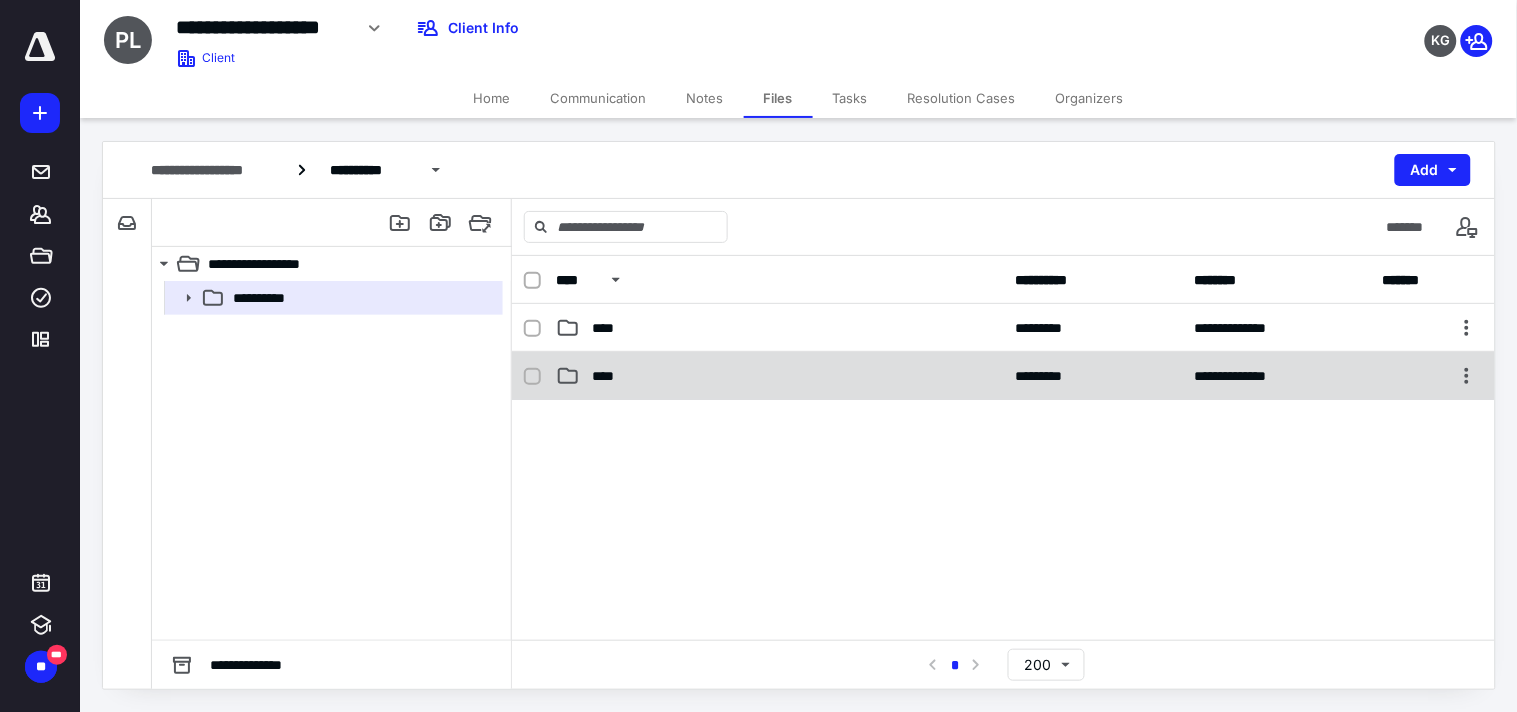 click on "****" at bounding box center [609, 376] 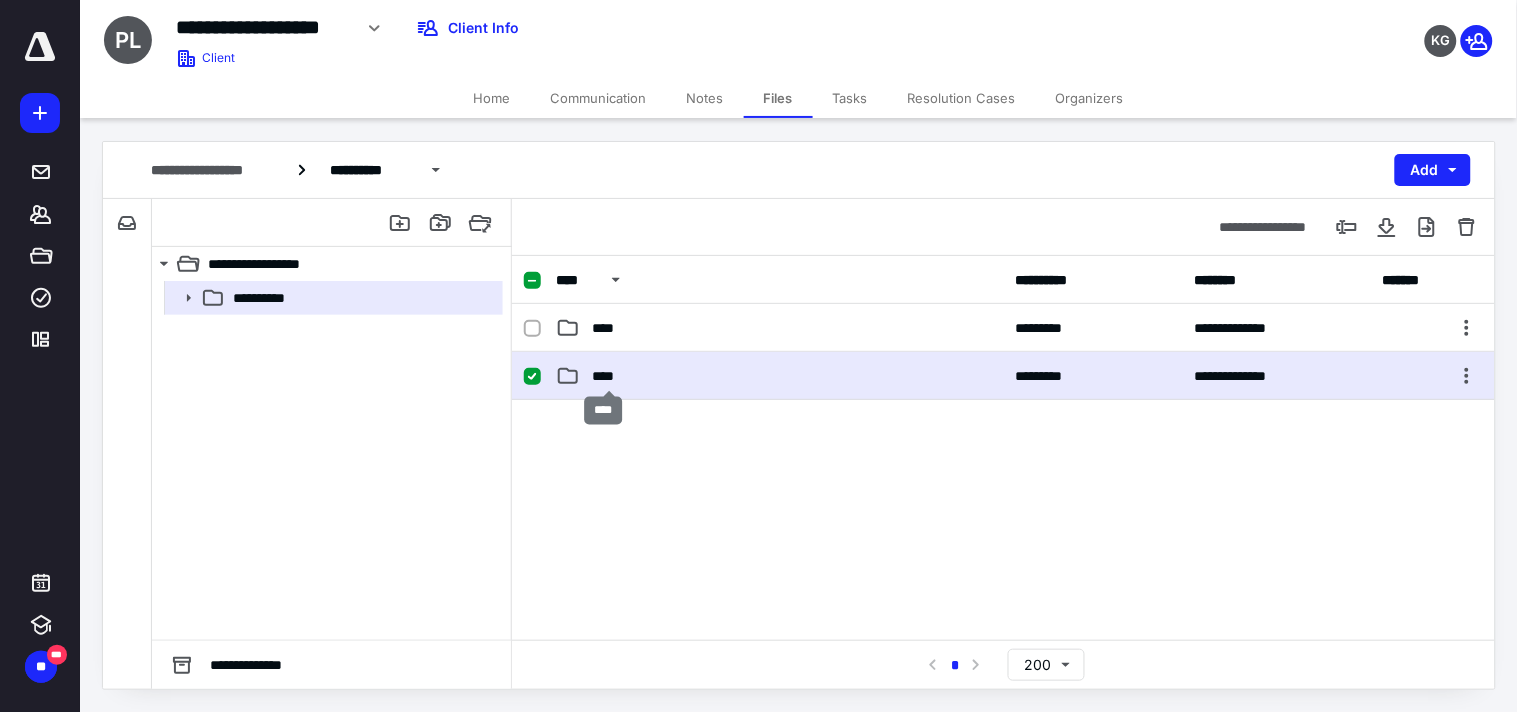 click on "****" at bounding box center (609, 376) 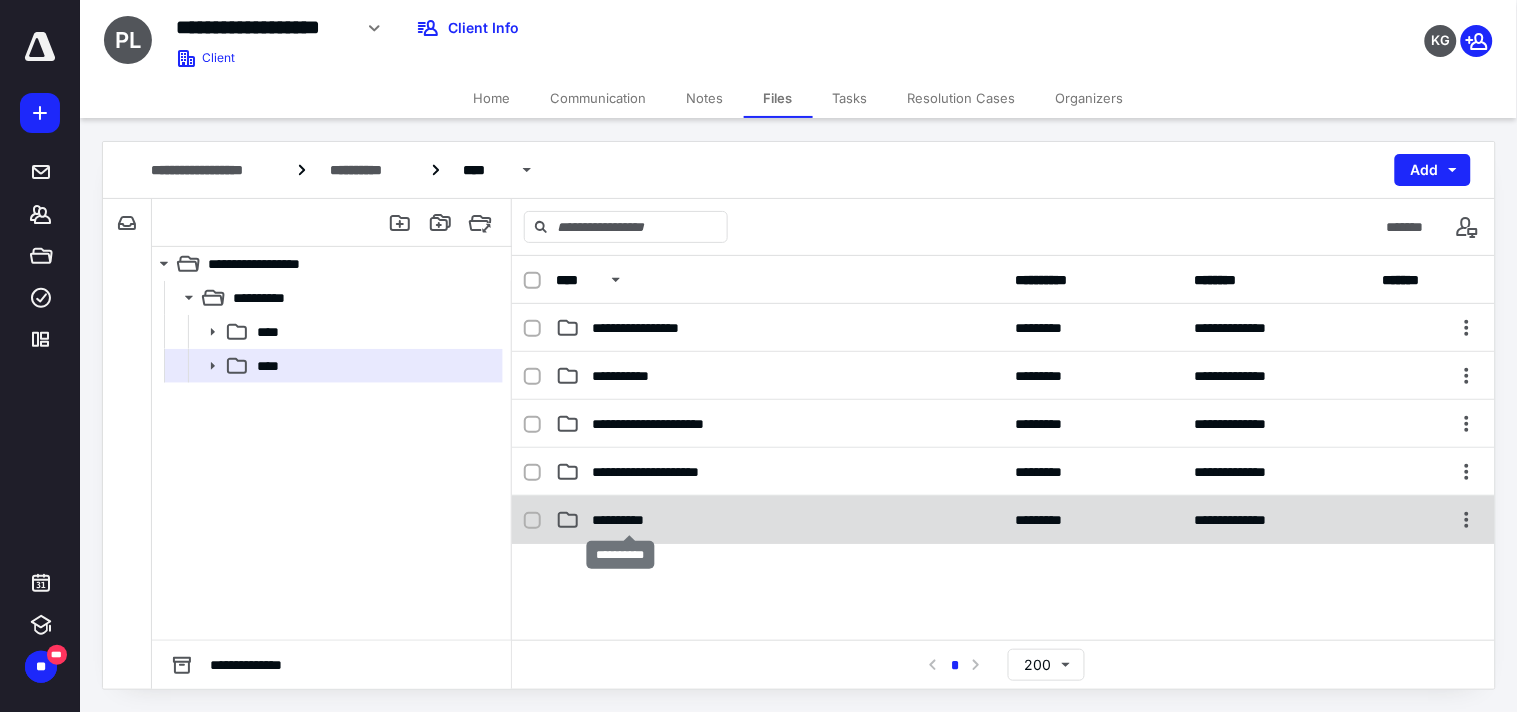 click on "**********" at bounding box center [629, 520] 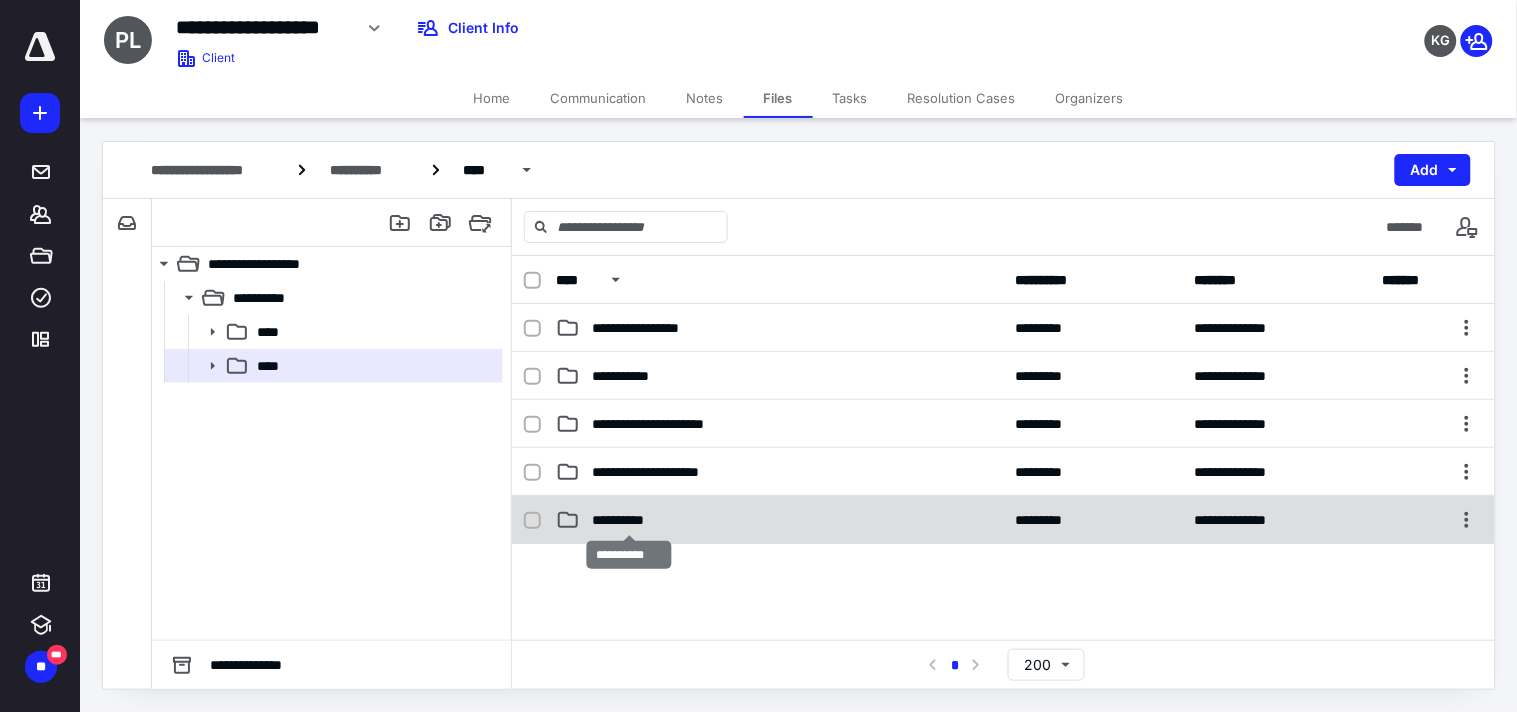 click on "**********" at bounding box center [629, 520] 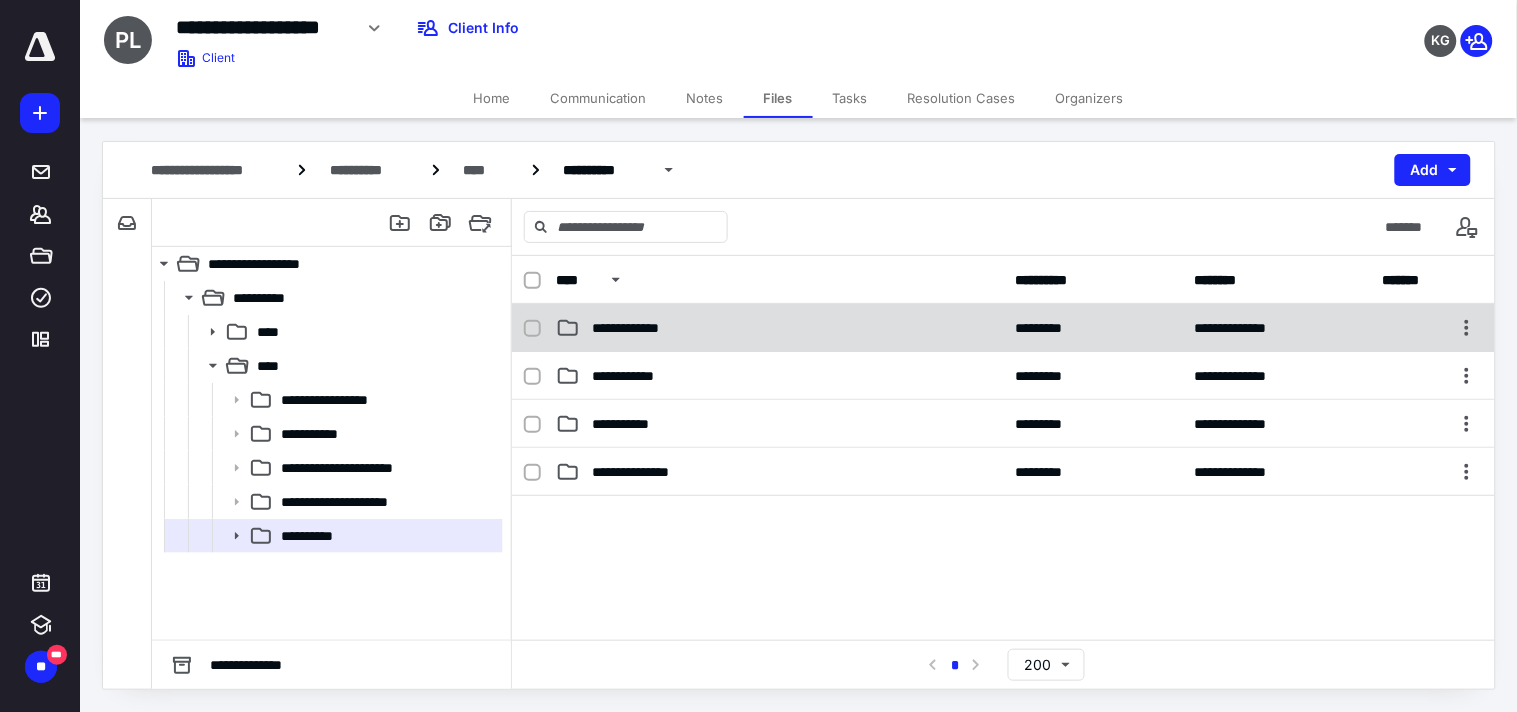 click on "**********" at bounding box center (641, 328) 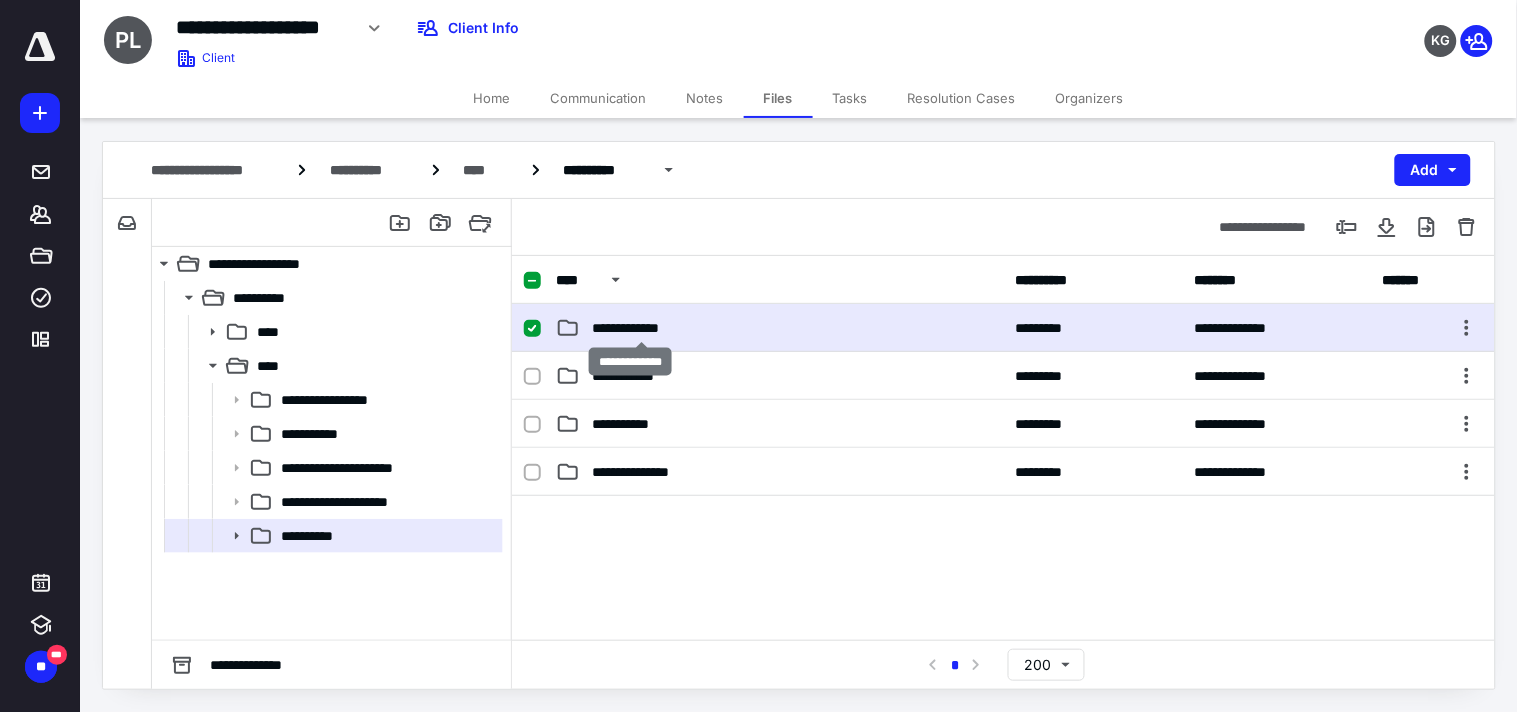 click on "**********" at bounding box center (641, 328) 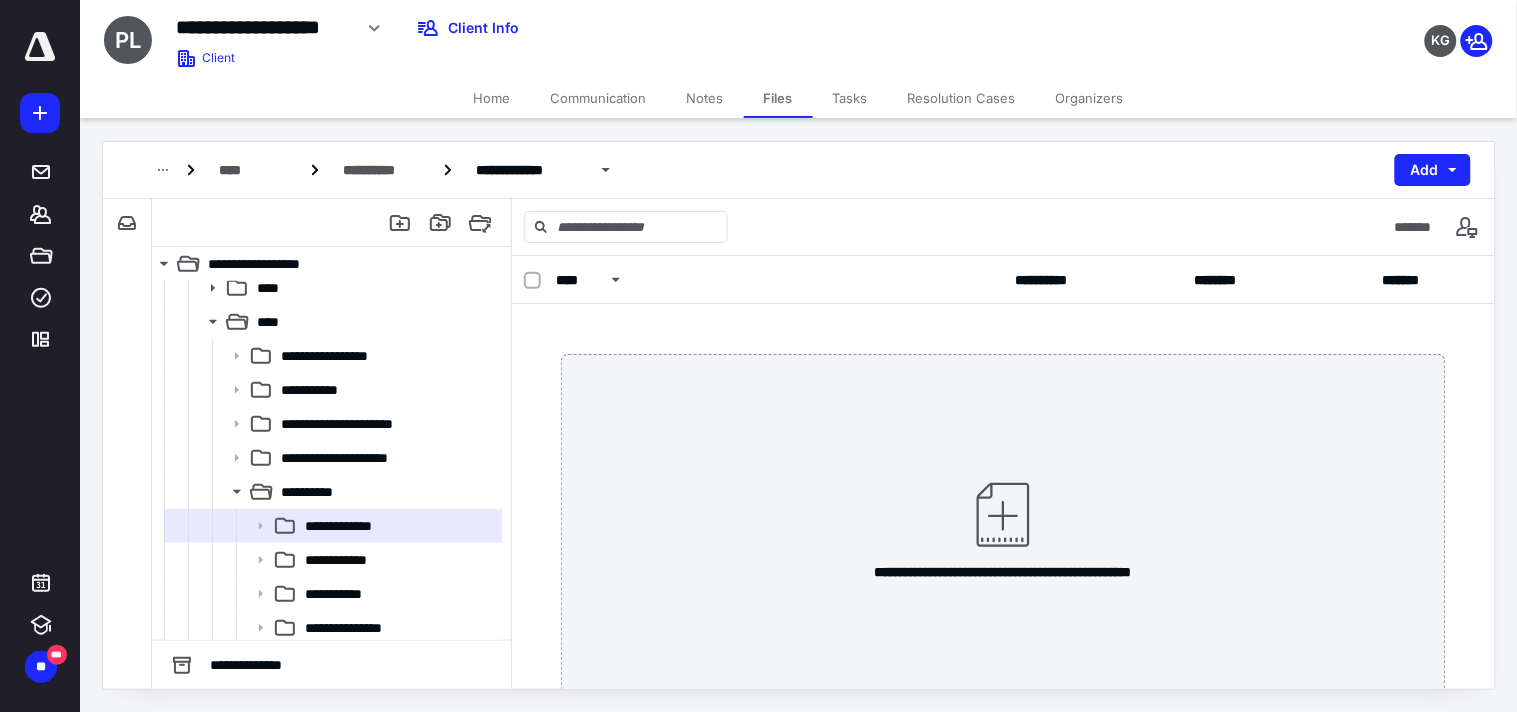 scroll, scrollTop: 48, scrollLeft: 0, axis: vertical 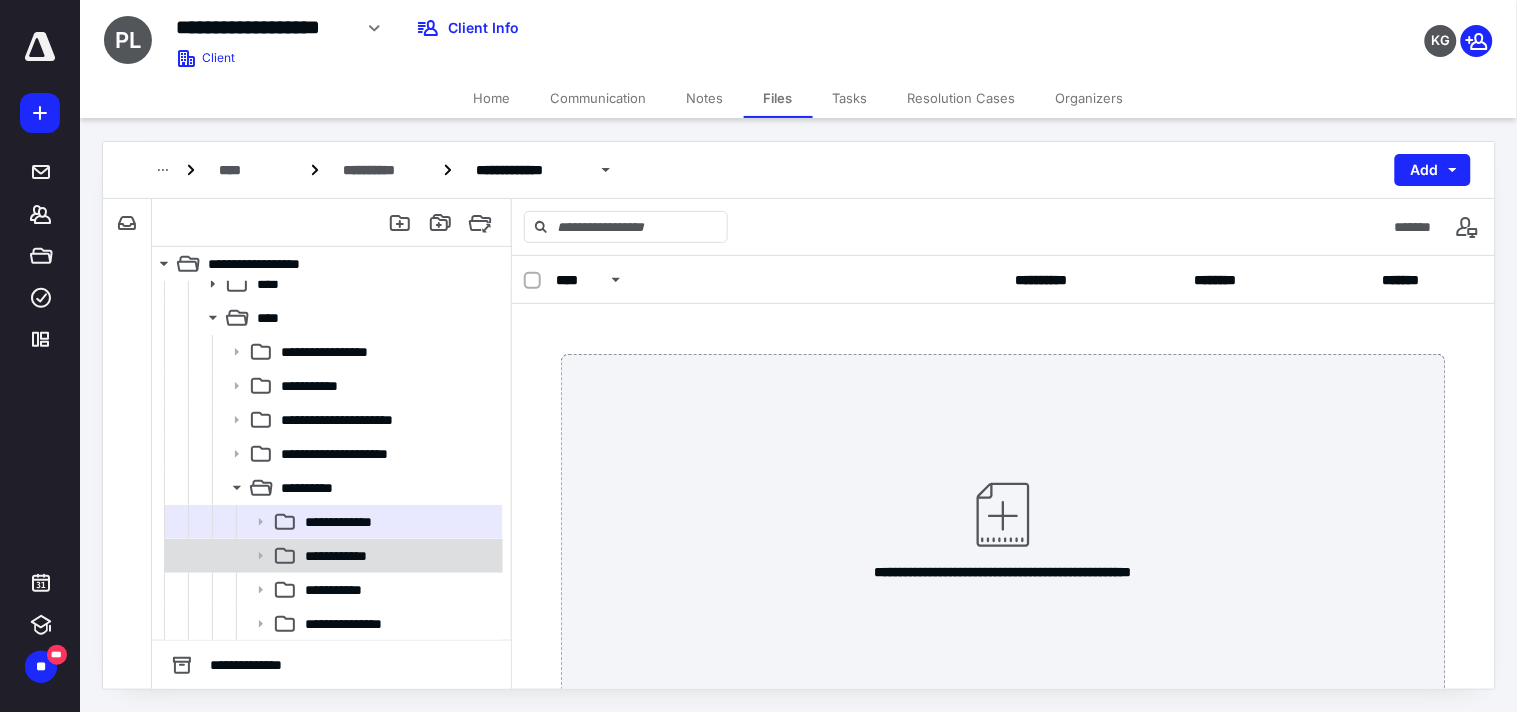 click on "**********" at bounding box center (346, 556) 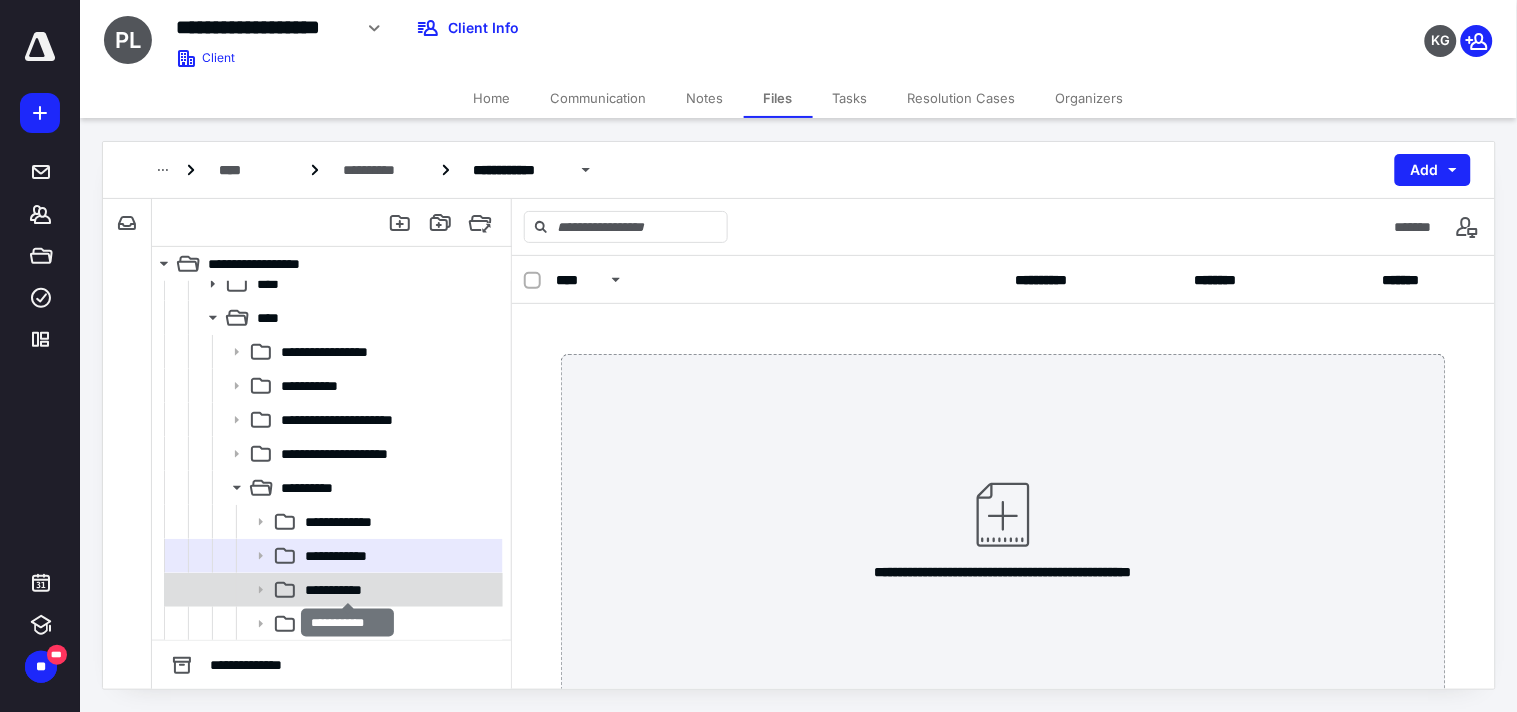 click on "**********" at bounding box center (347, 590) 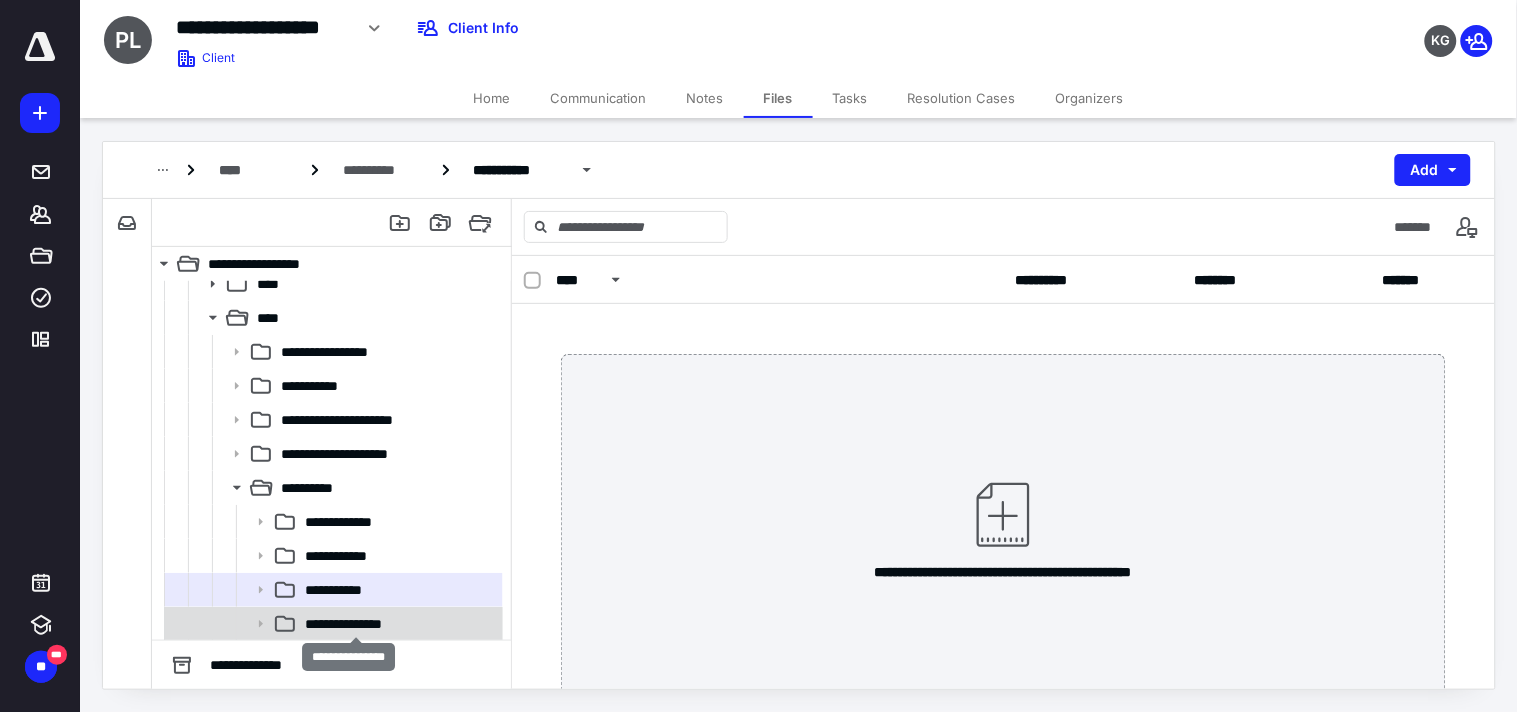 click on "**********" at bounding box center (355, 624) 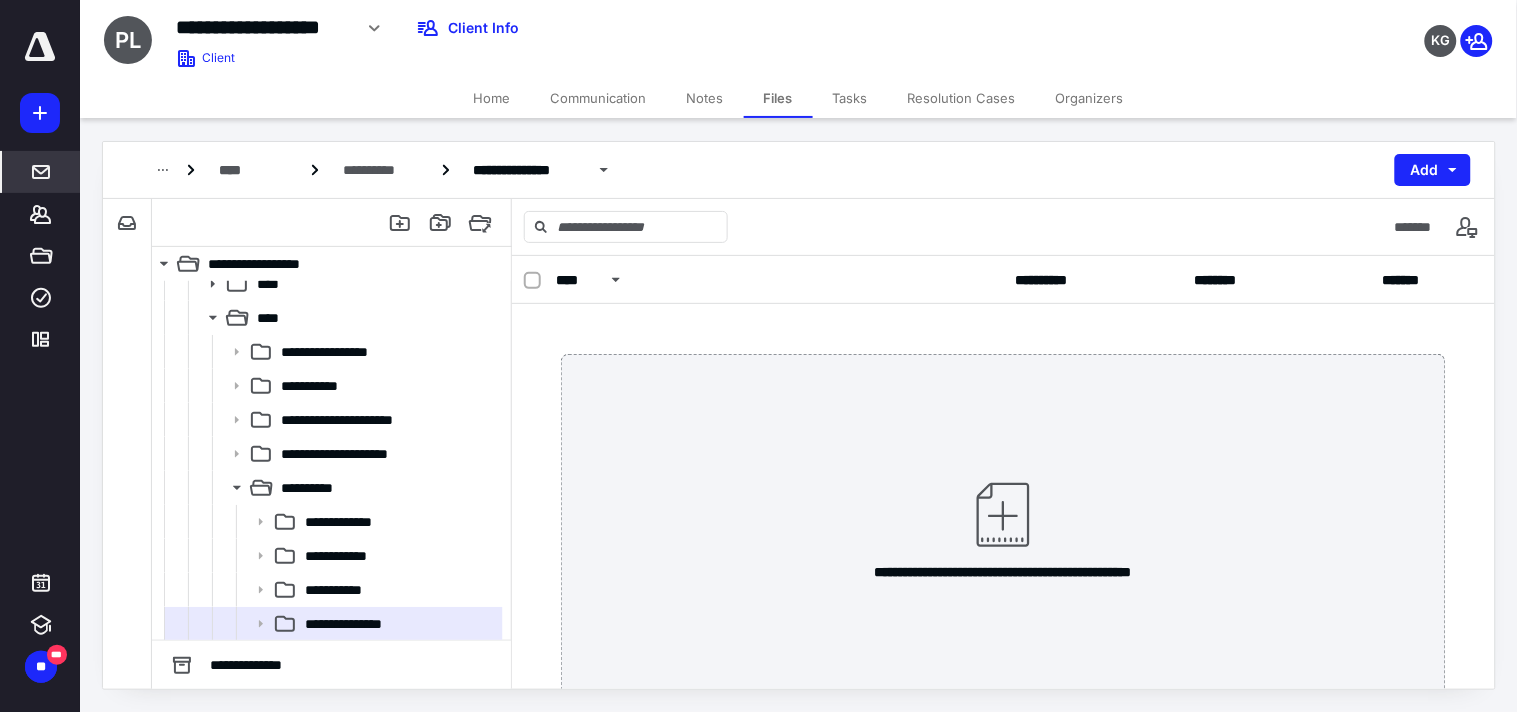 click 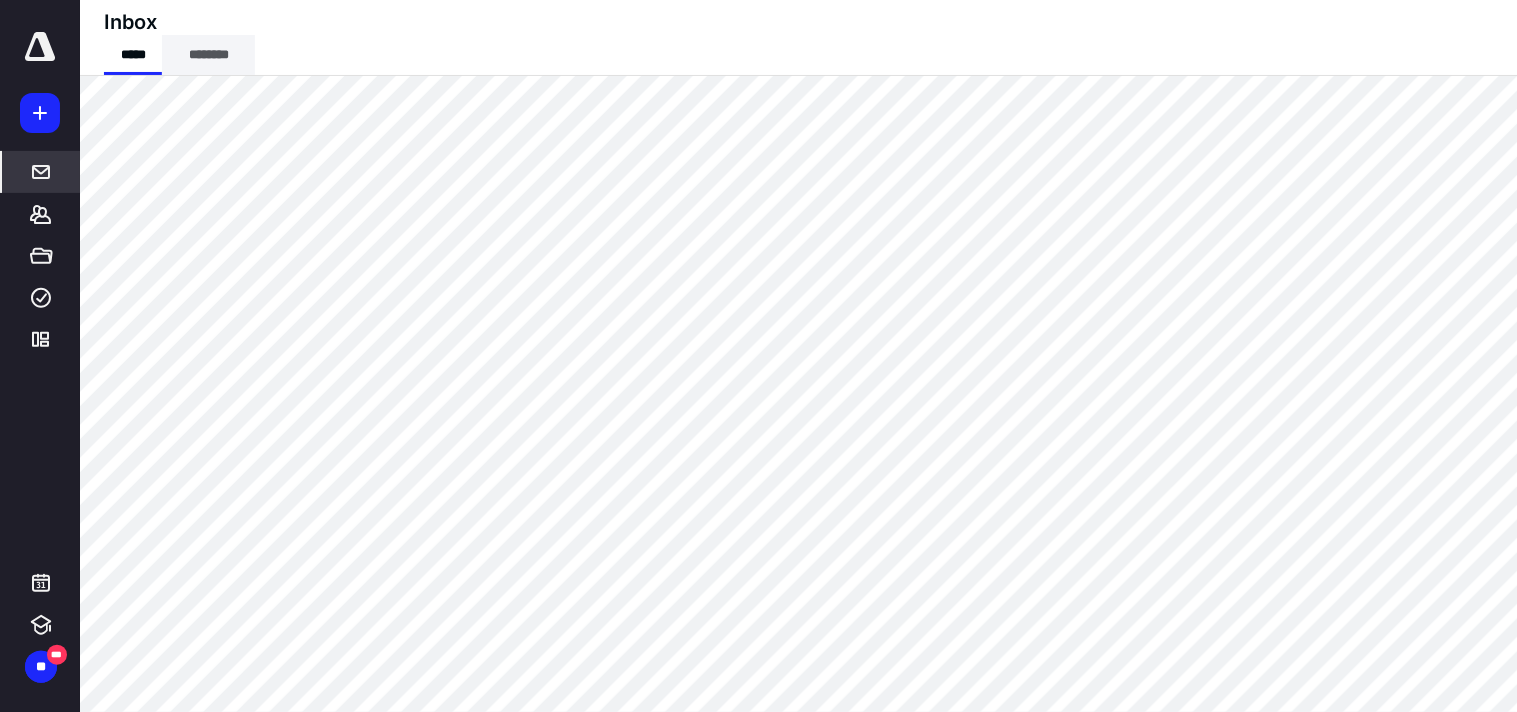 click on "********" at bounding box center (208, 55) 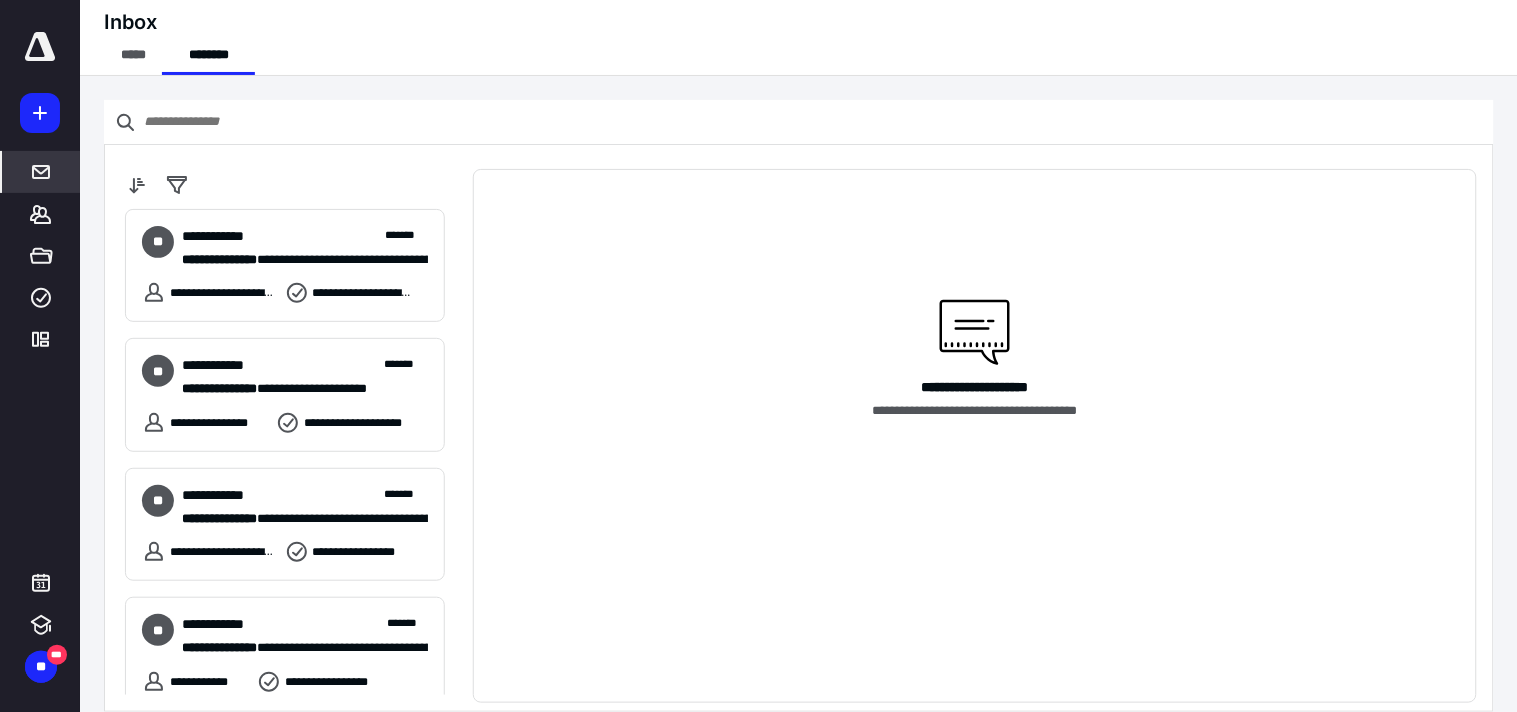 scroll, scrollTop: 1398, scrollLeft: 0, axis: vertical 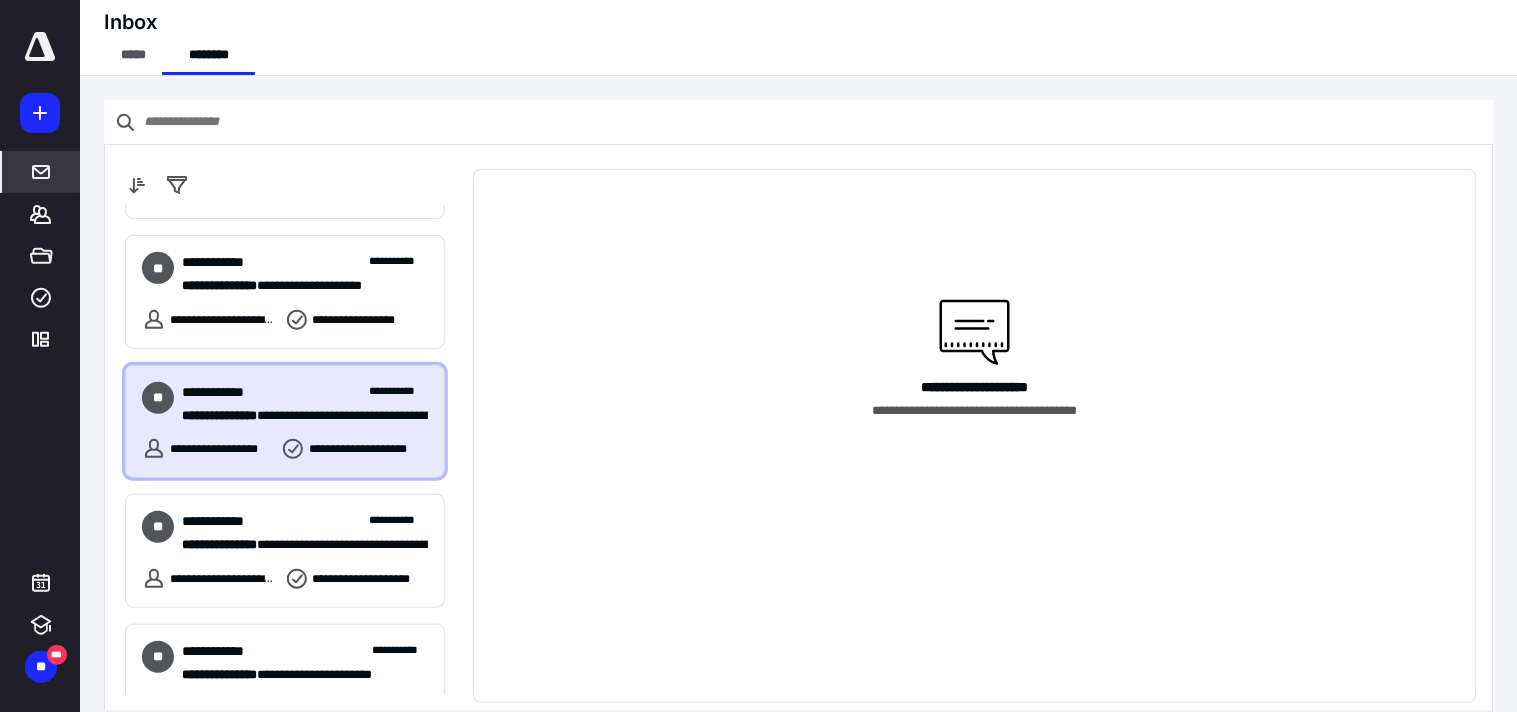 click on "**********" at bounding box center [285, 421] 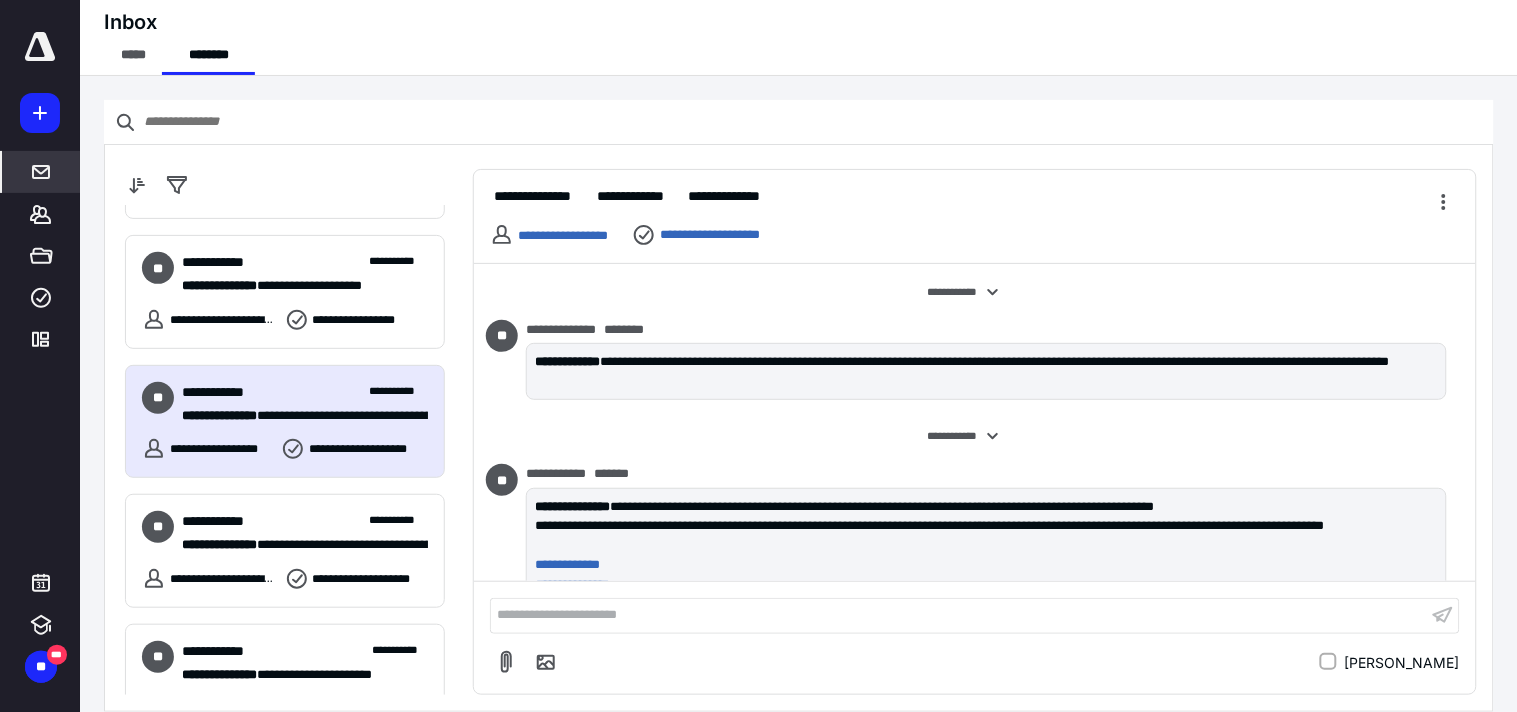 scroll, scrollTop: 253, scrollLeft: 0, axis: vertical 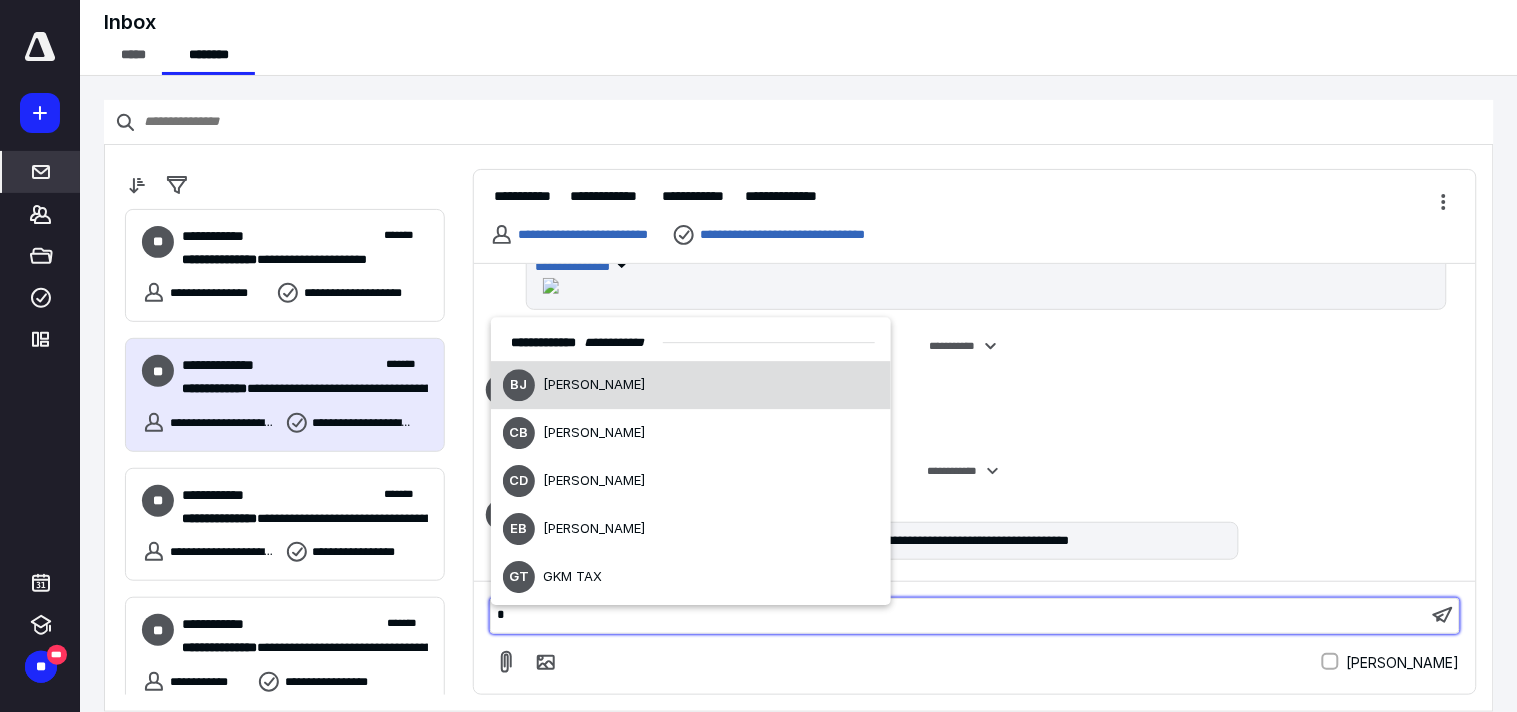 type 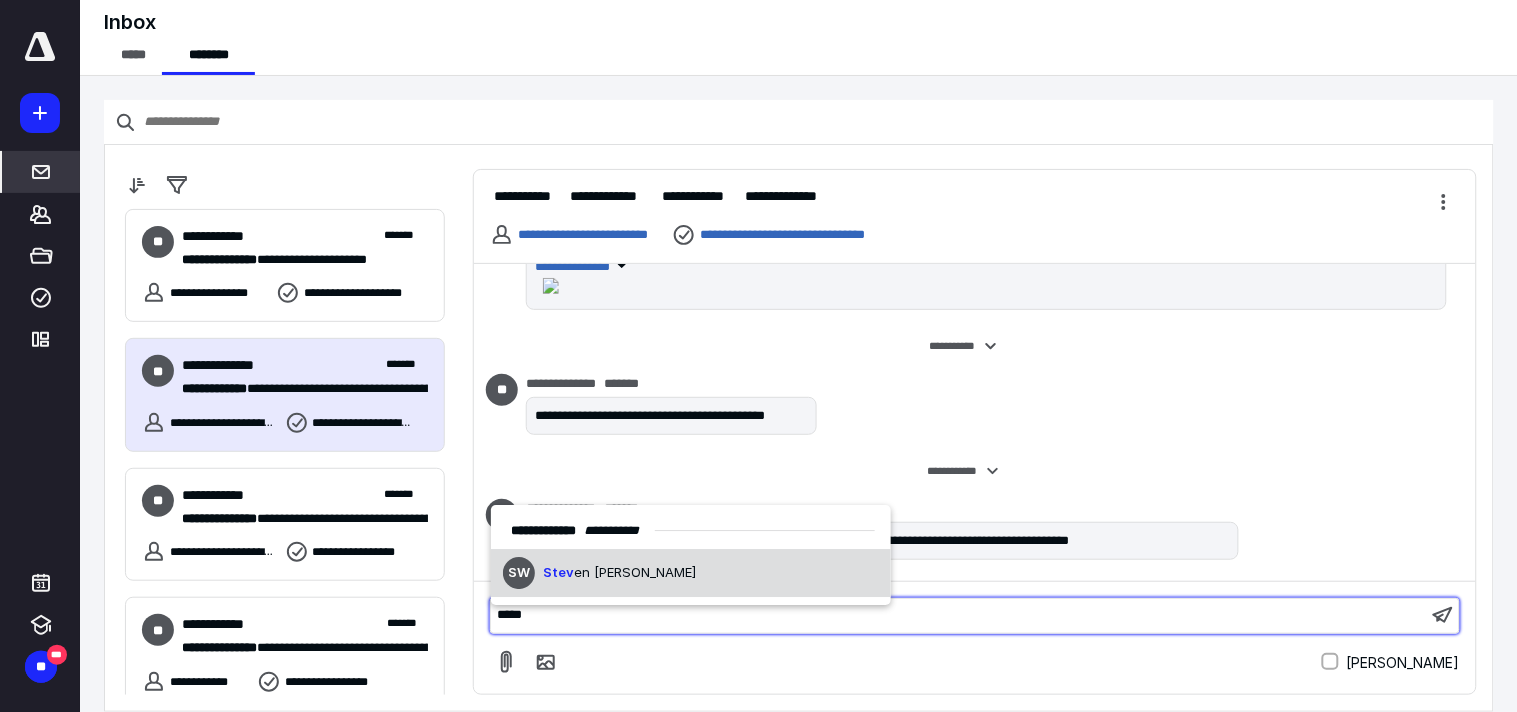 click on "SW Stev en [PERSON_NAME]" at bounding box center [691, 574] 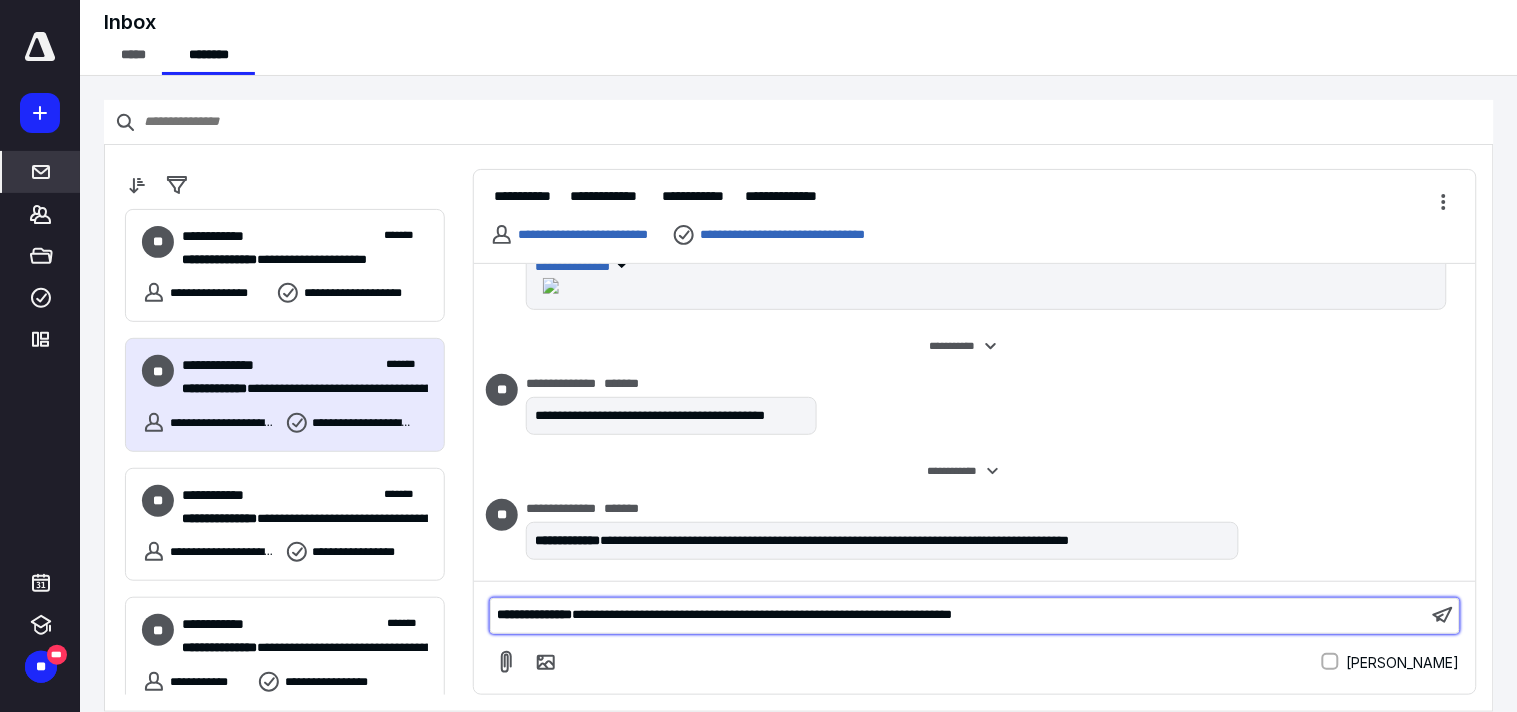 scroll, scrollTop: 836, scrollLeft: 0, axis: vertical 